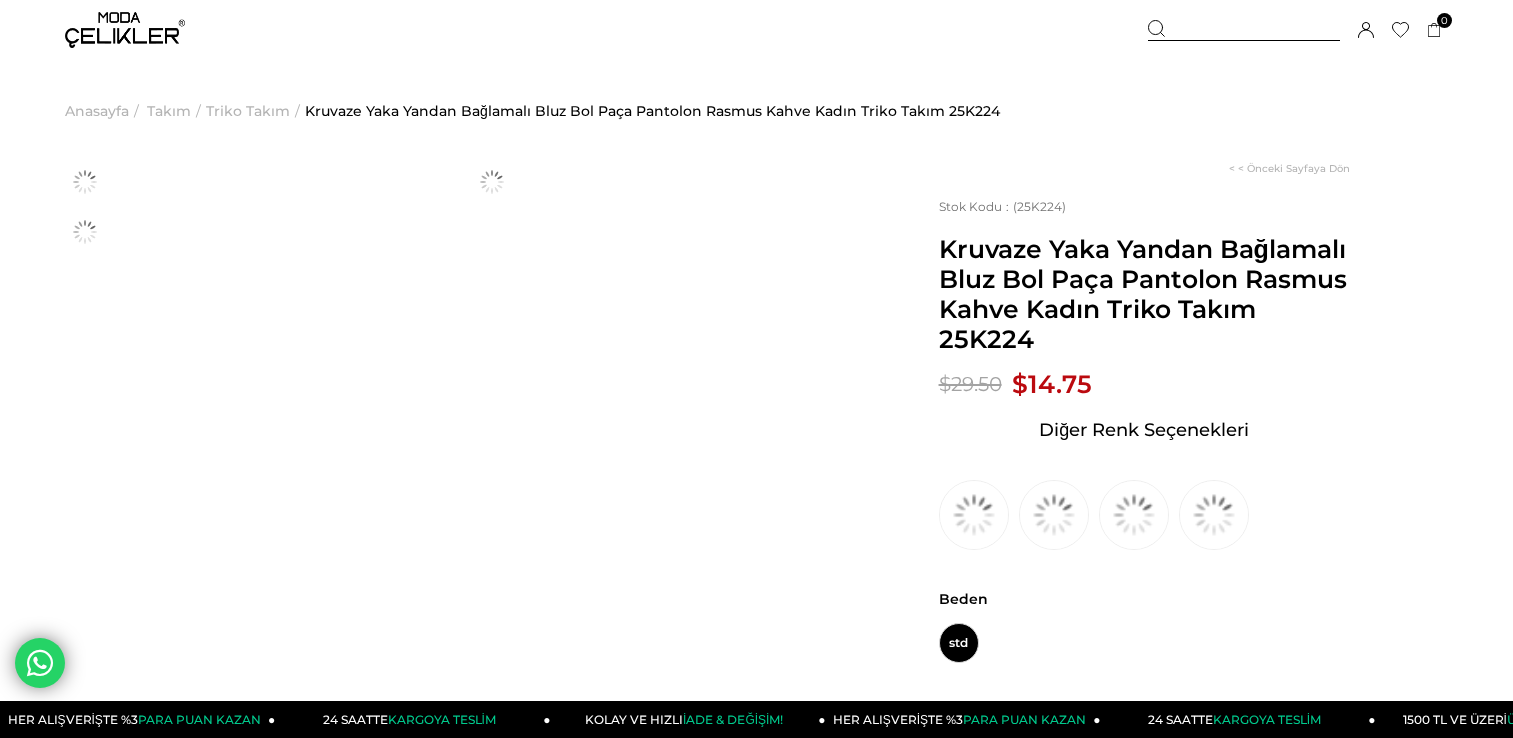 scroll, scrollTop: 0, scrollLeft: 0, axis: both 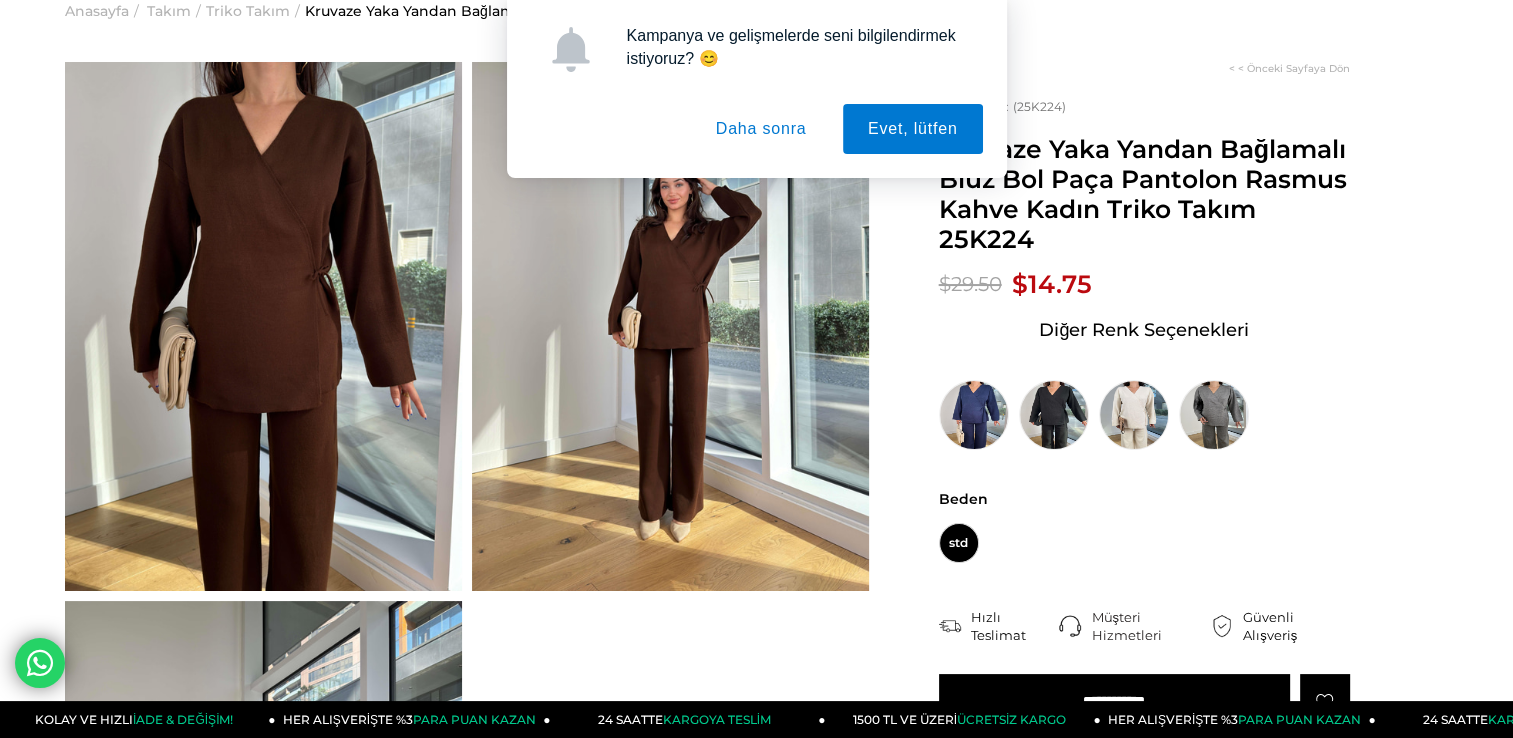 click at bounding box center (263, 326) 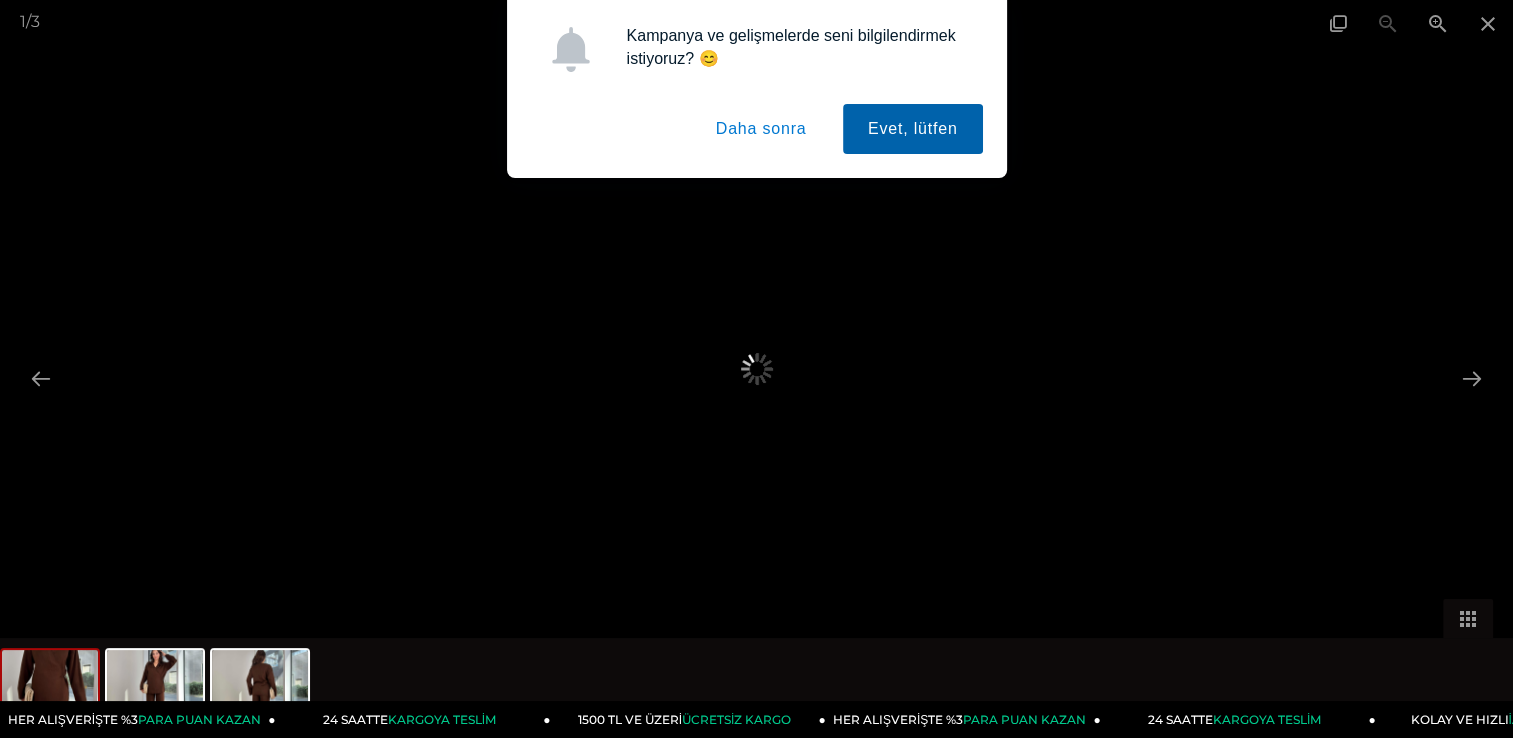 click on "Evet, lütfen" at bounding box center (913, 129) 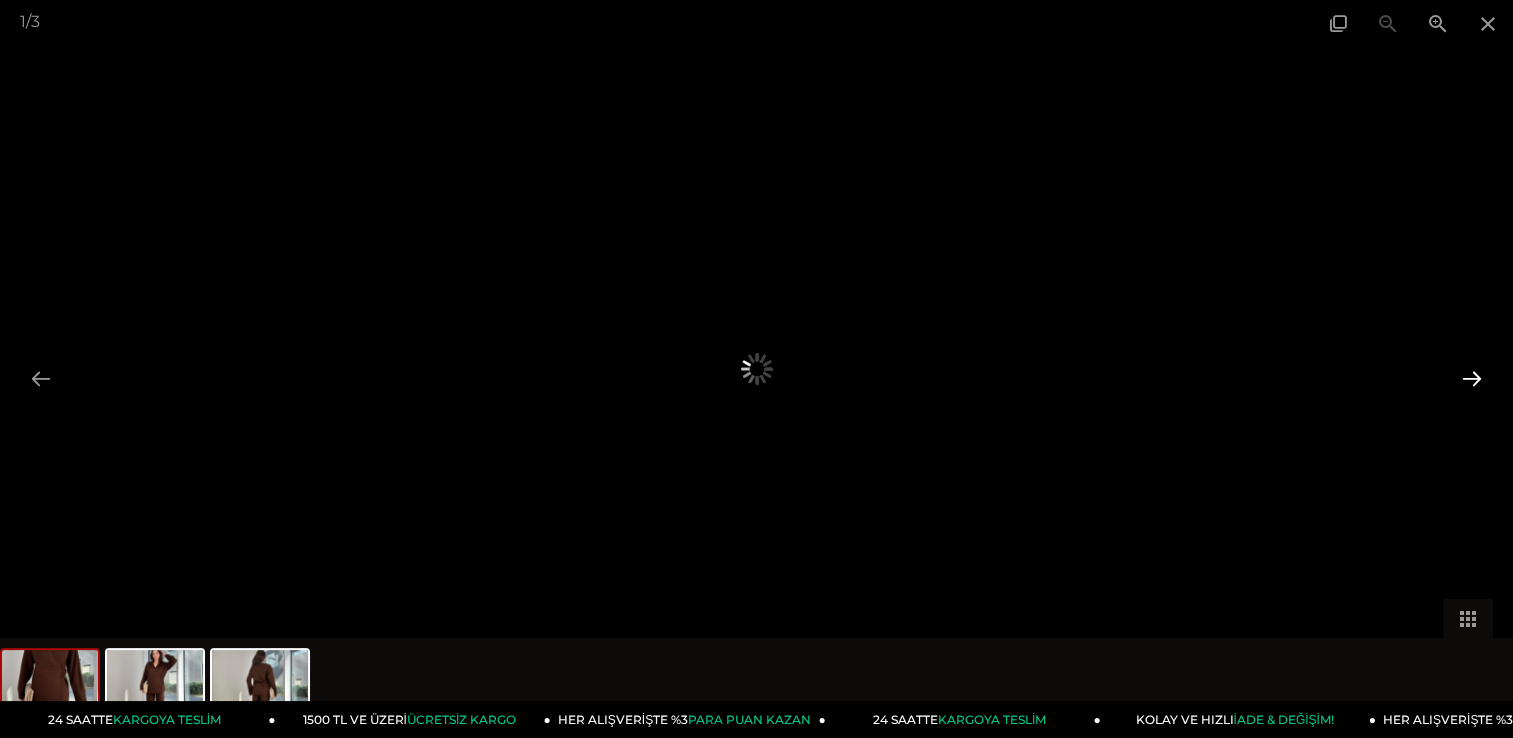 click at bounding box center (1472, 378) 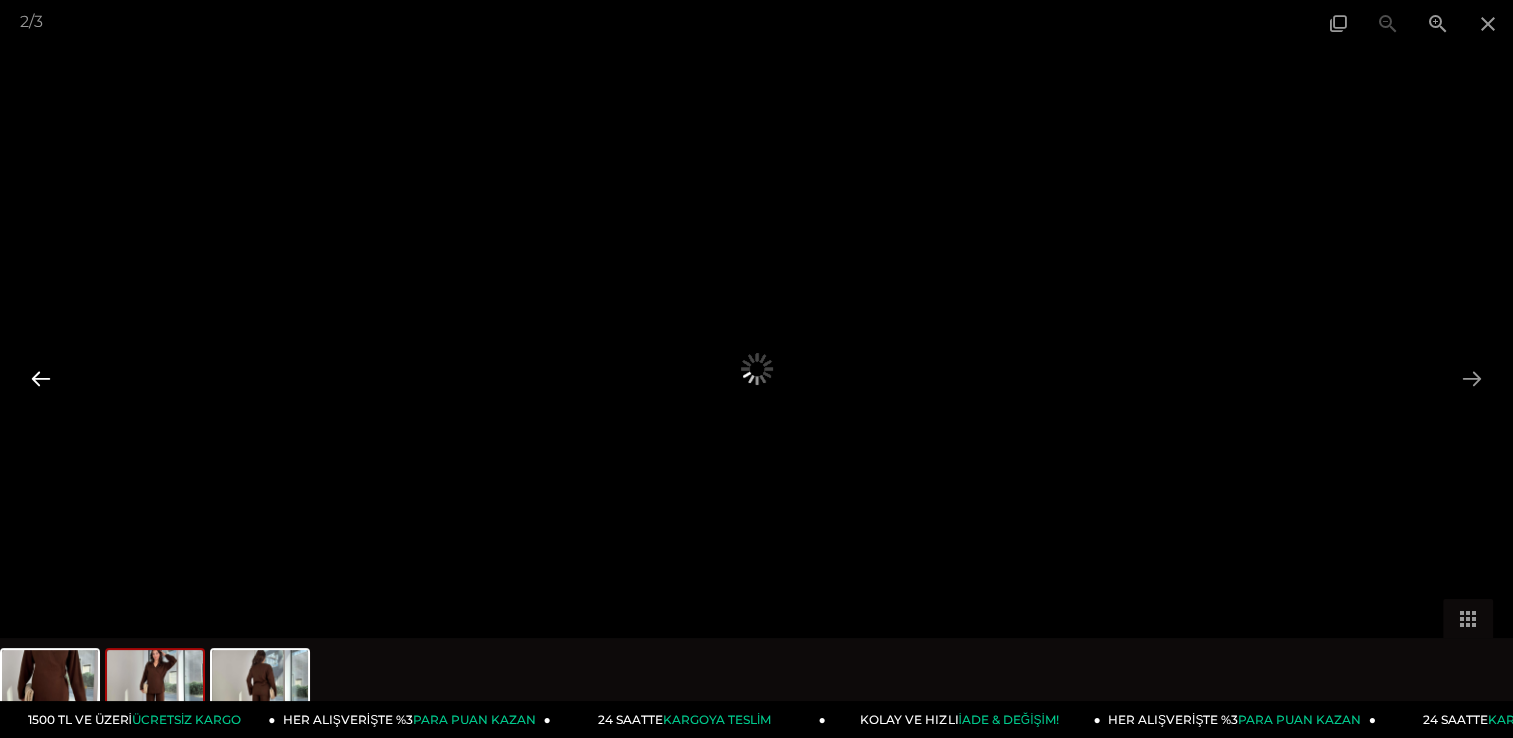 click at bounding box center [41, 378] 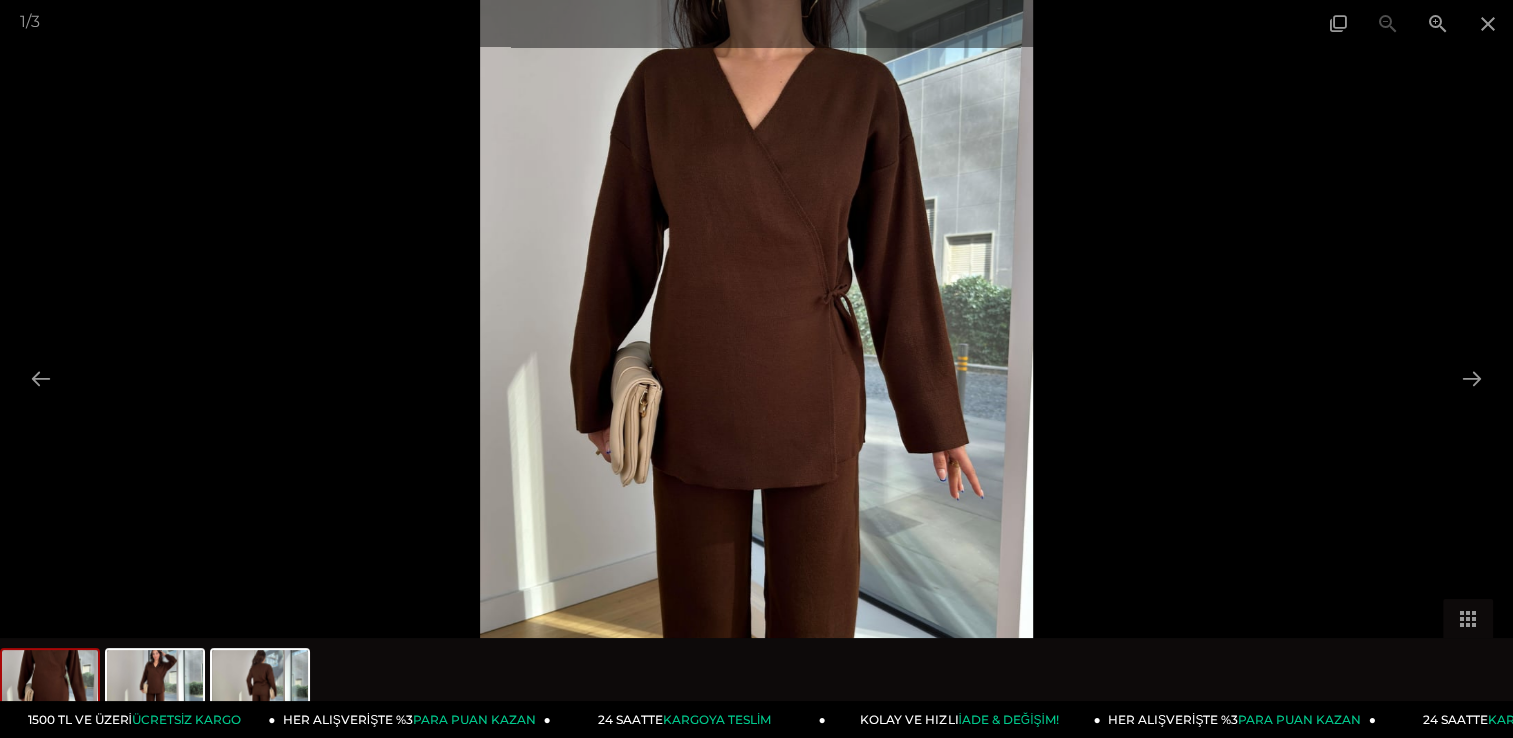 scroll, scrollTop: 0, scrollLeft: 0, axis: both 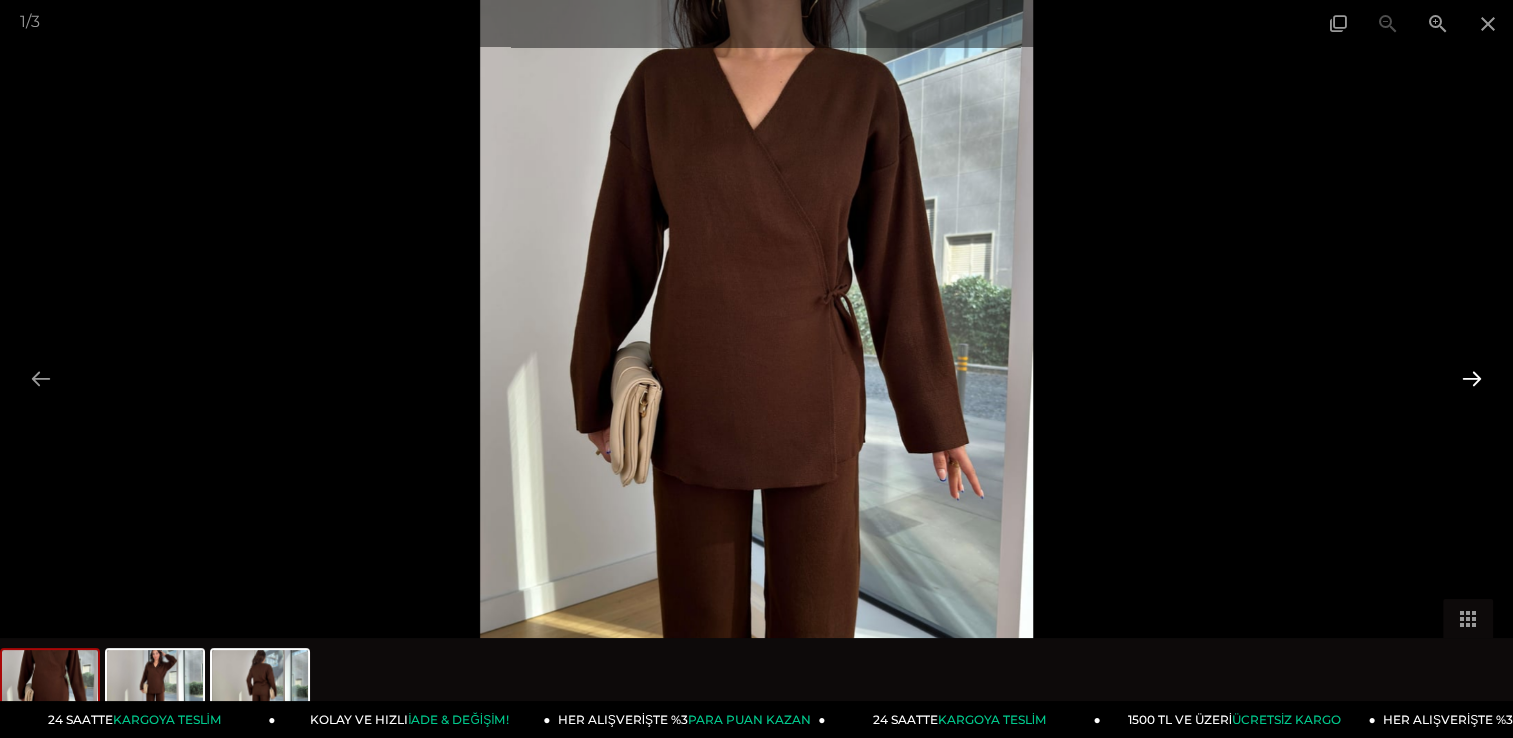 click at bounding box center (1472, 378) 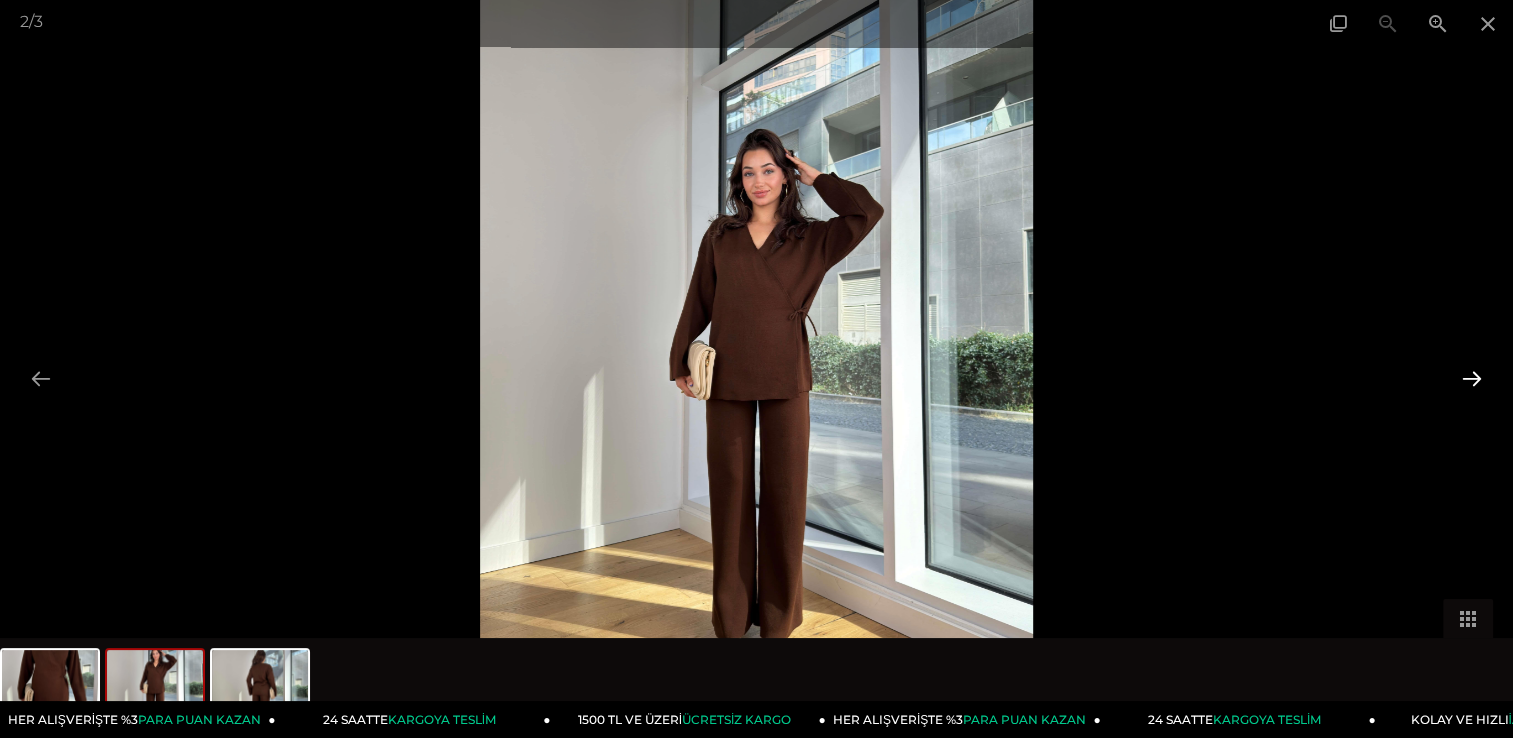 click at bounding box center [1472, 378] 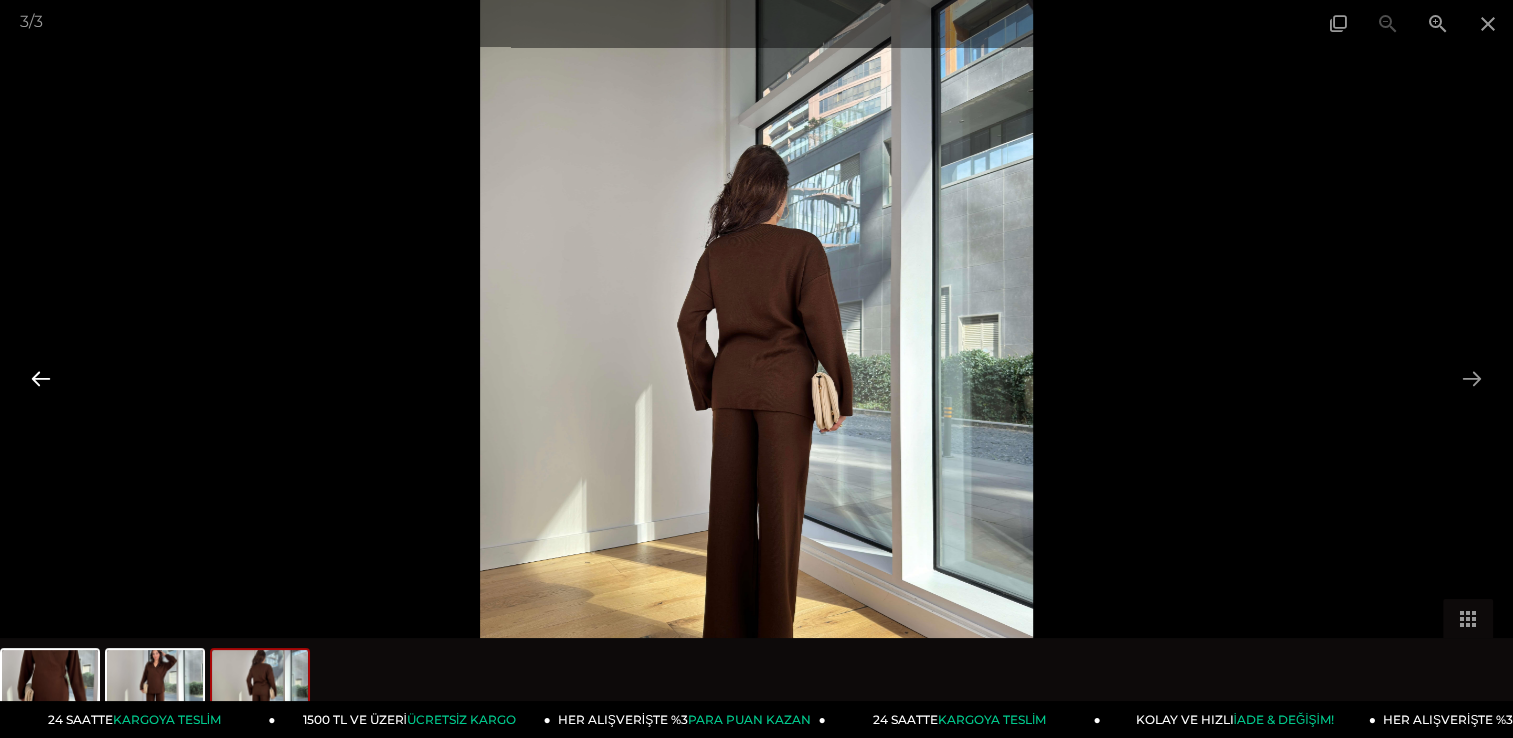 drag, startPoint x: 850, startPoint y: 296, endPoint x: 60, endPoint y: 395, distance: 796.179 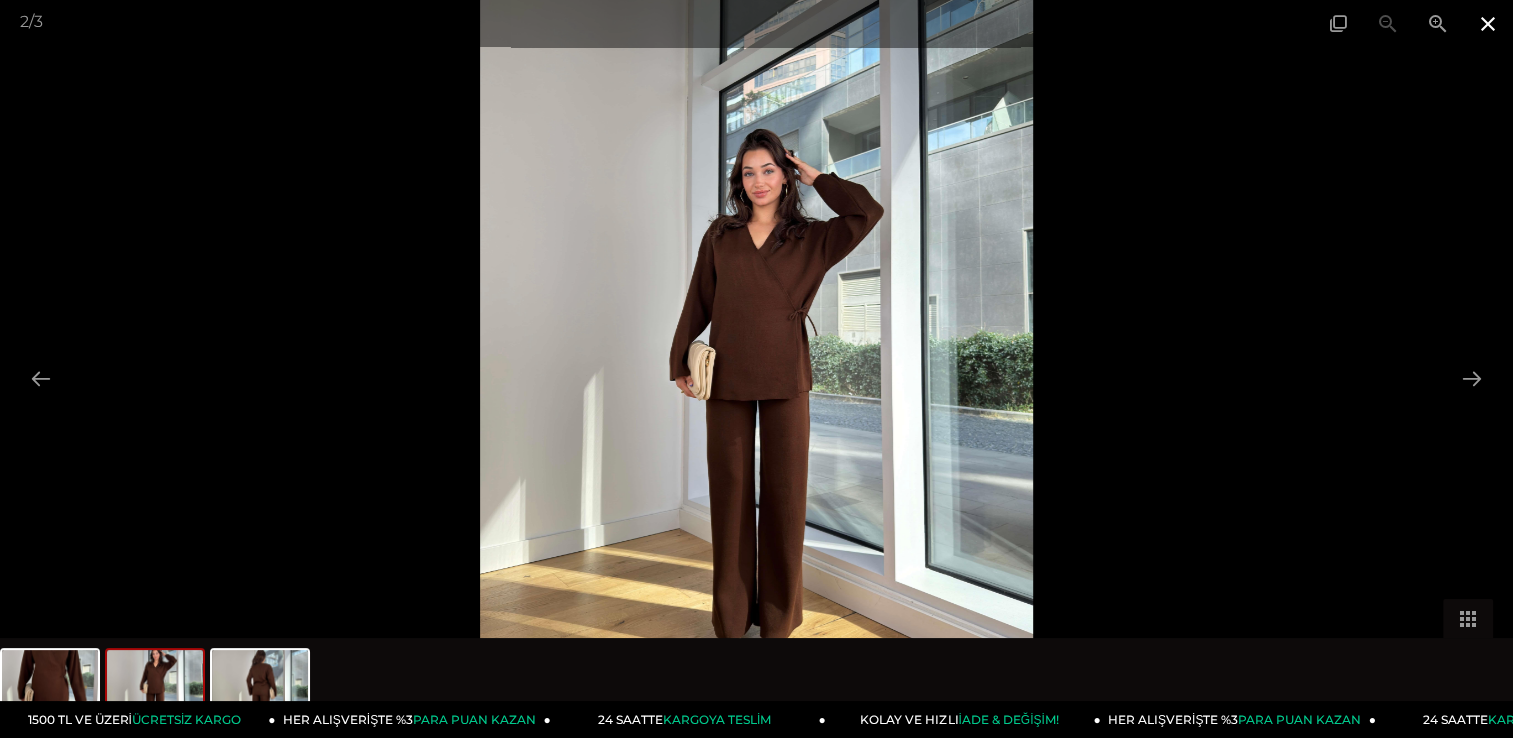 click at bounding box center [1488, 23] 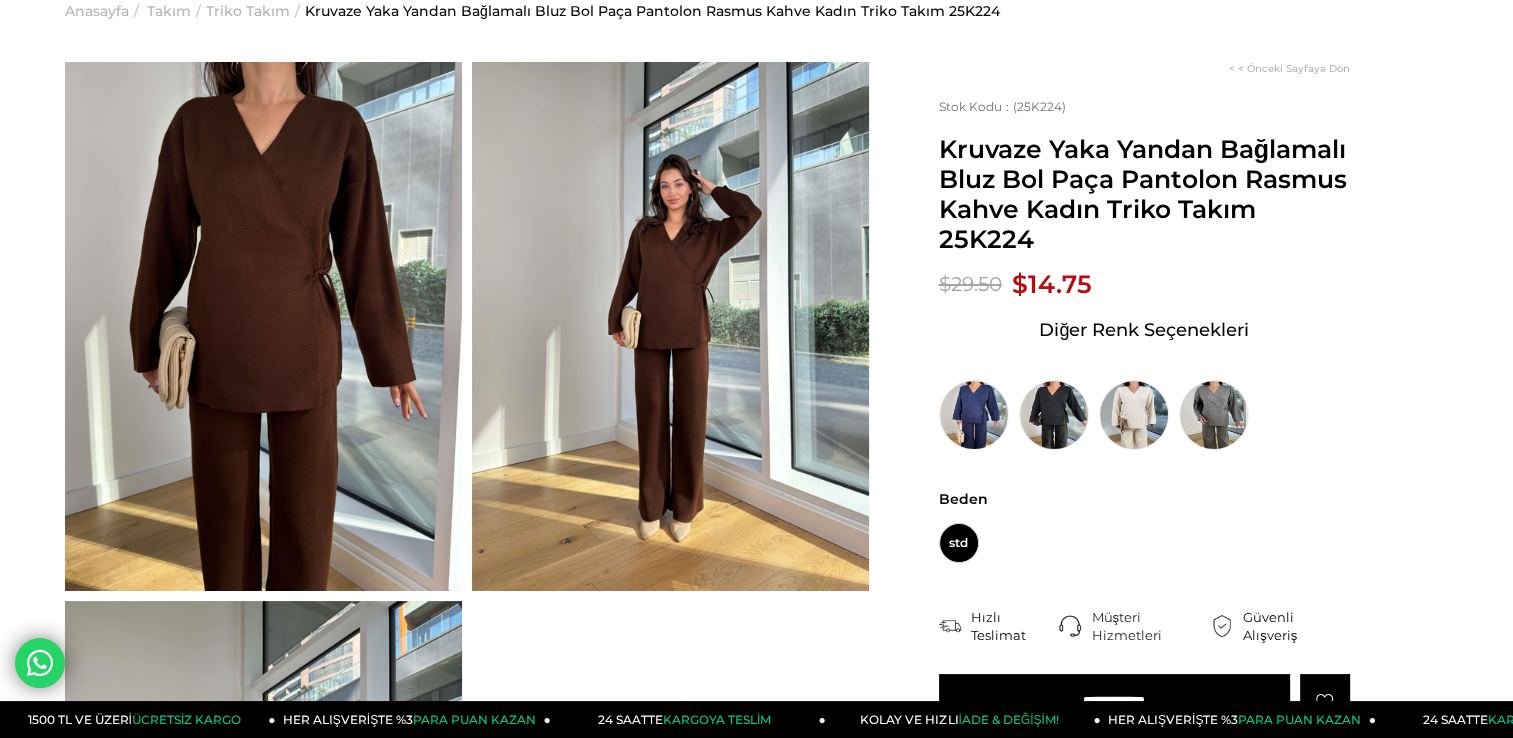 scroll, scrollTop: 200, scrollLeft: 0, axis: vertical 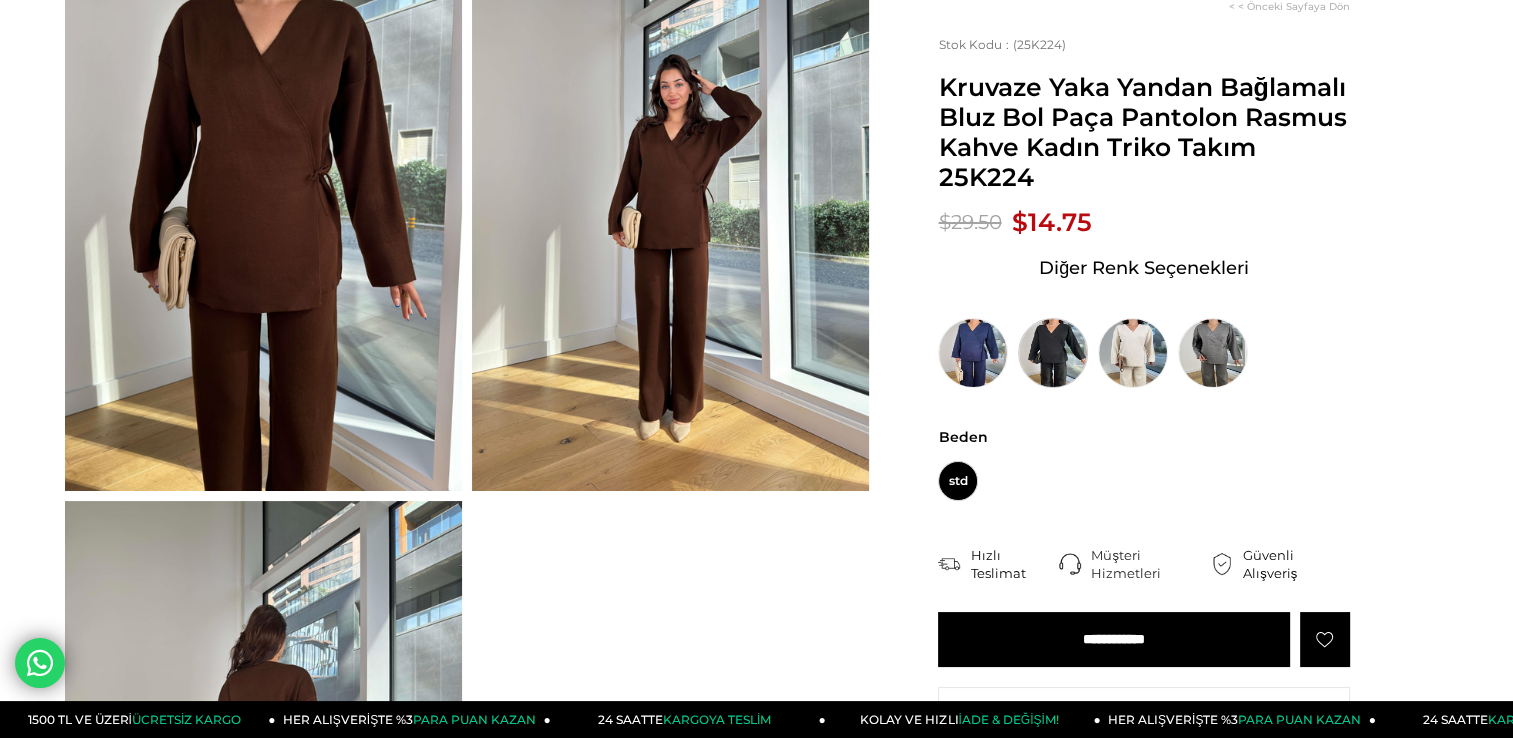 click at bounding box center (1053, 353) 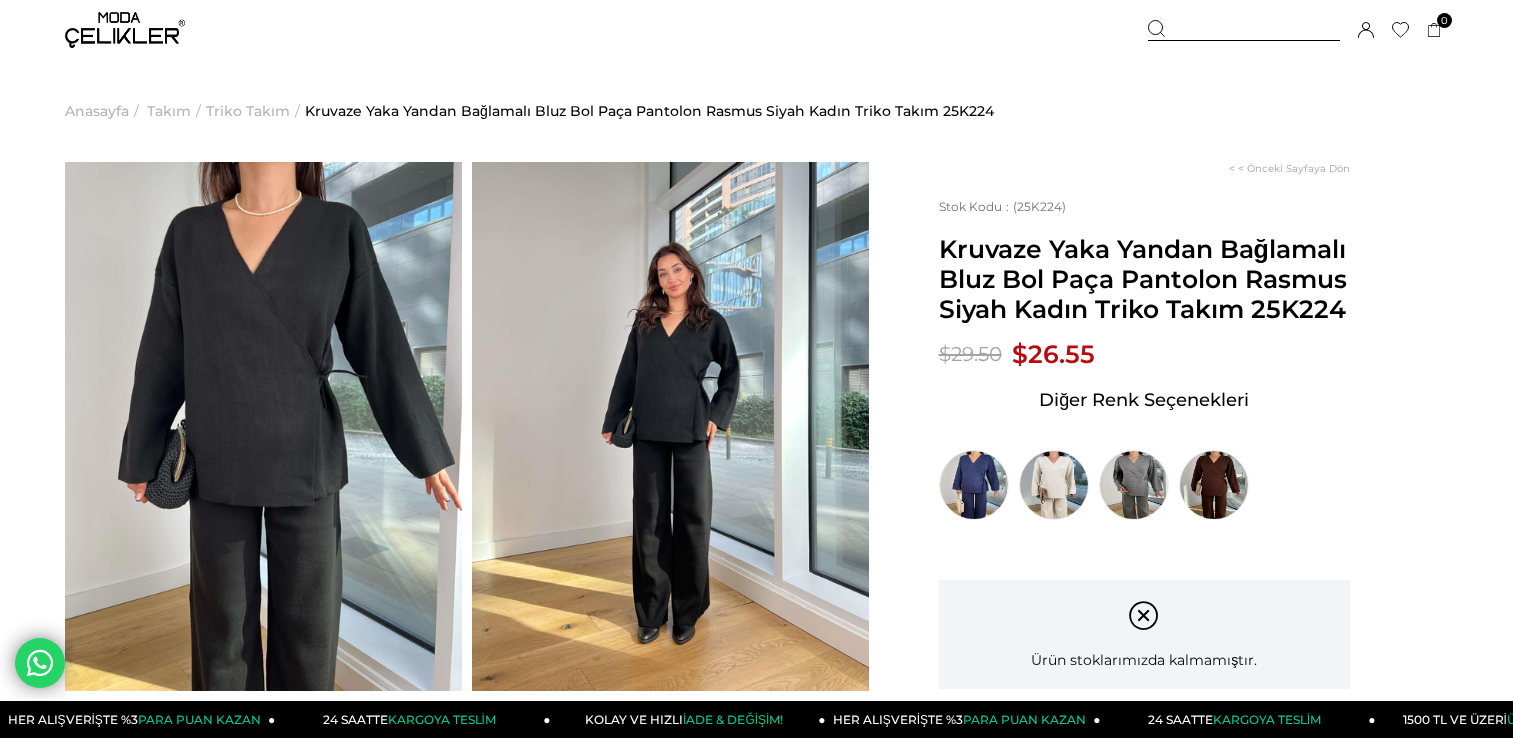 scroll, scrollTop: 0, scrollLeft: 0, axis: both 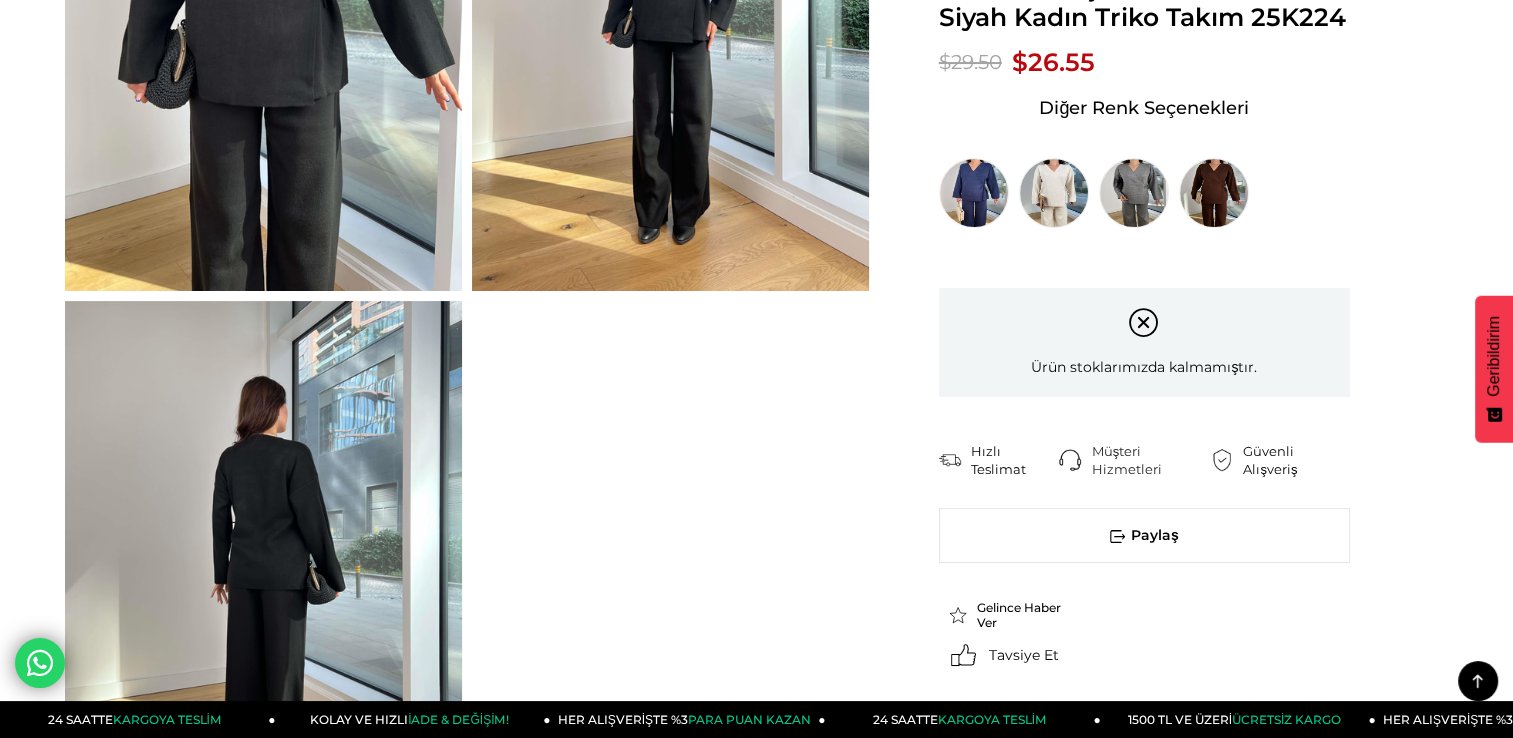click at bounding box center (263, 26) 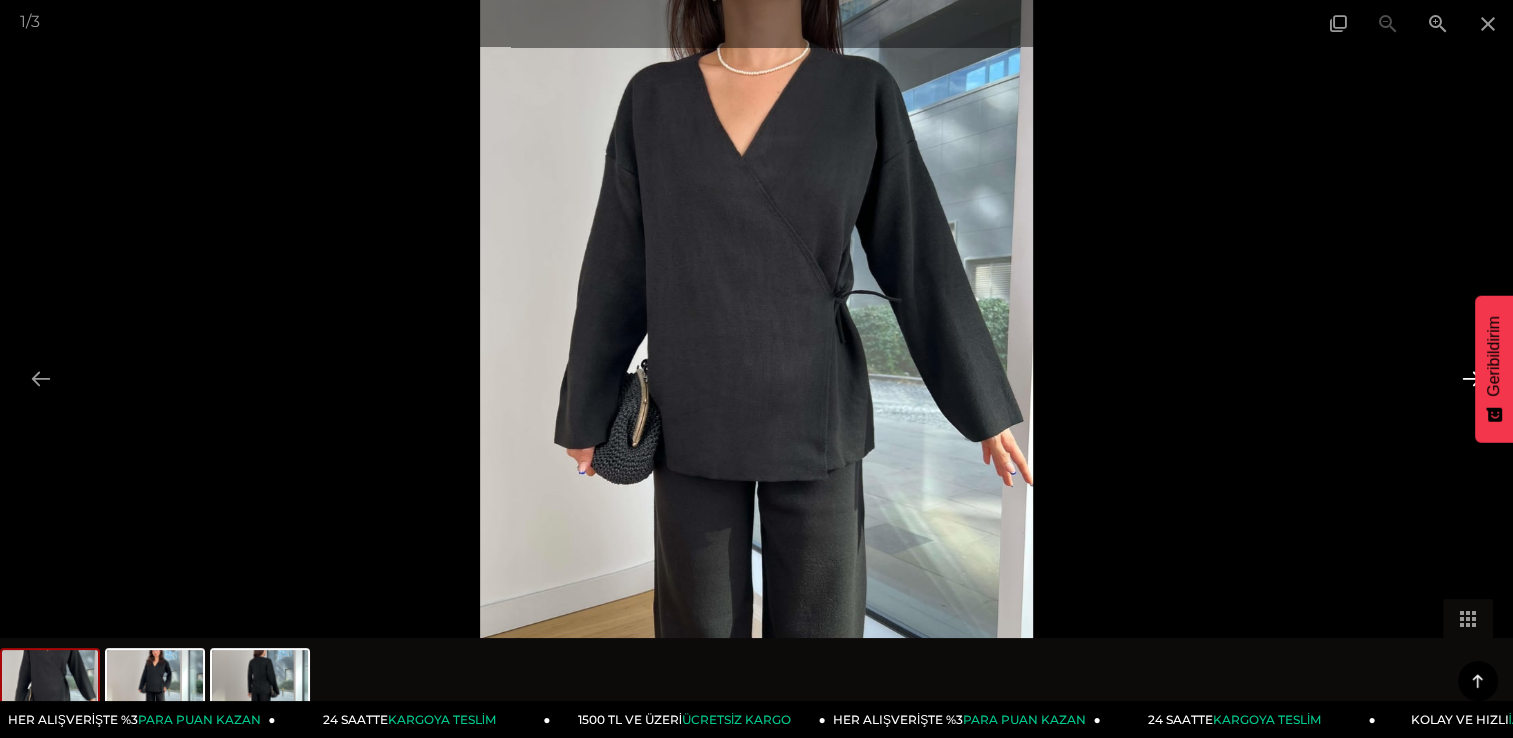 click at bounding box center [1472, 378] 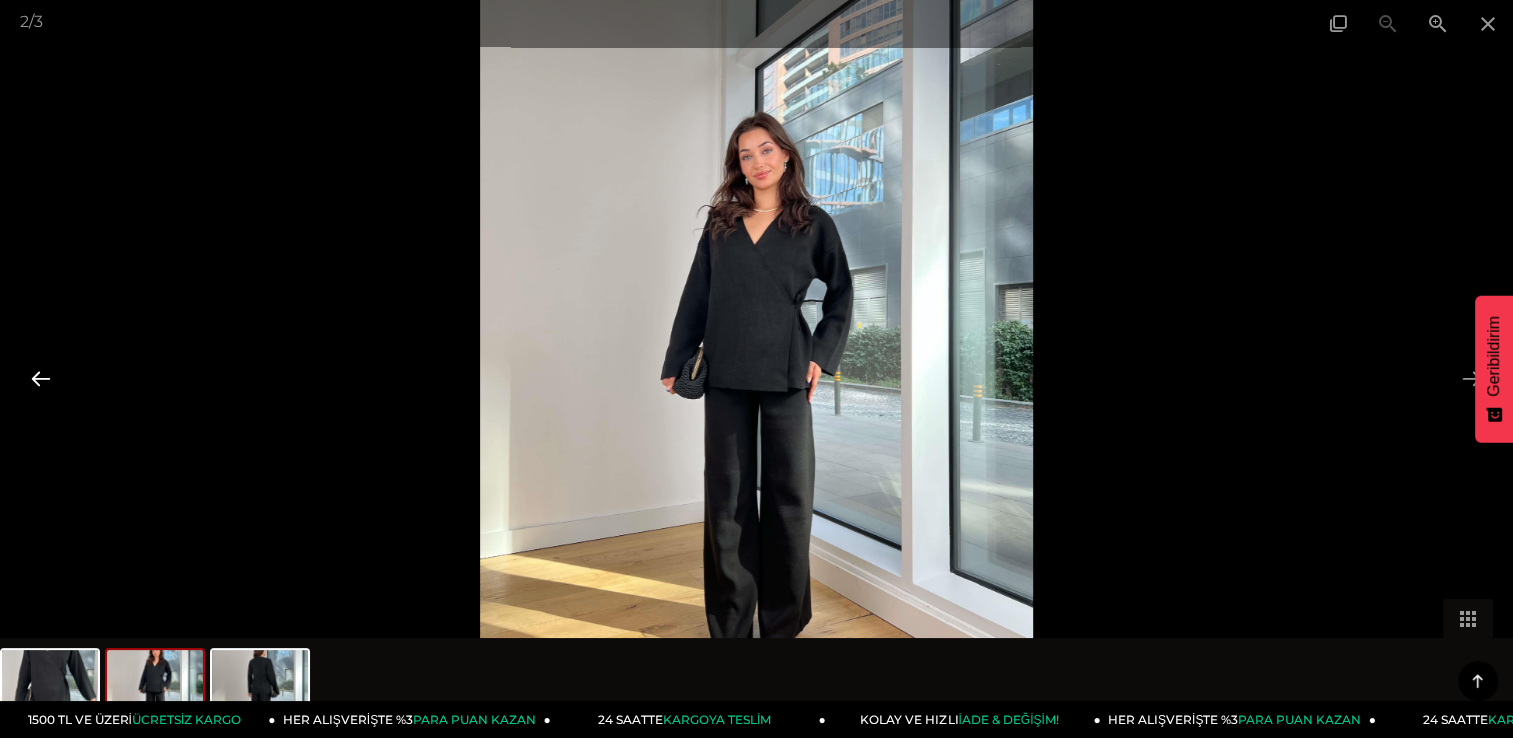click at bounding box center (41, 378) 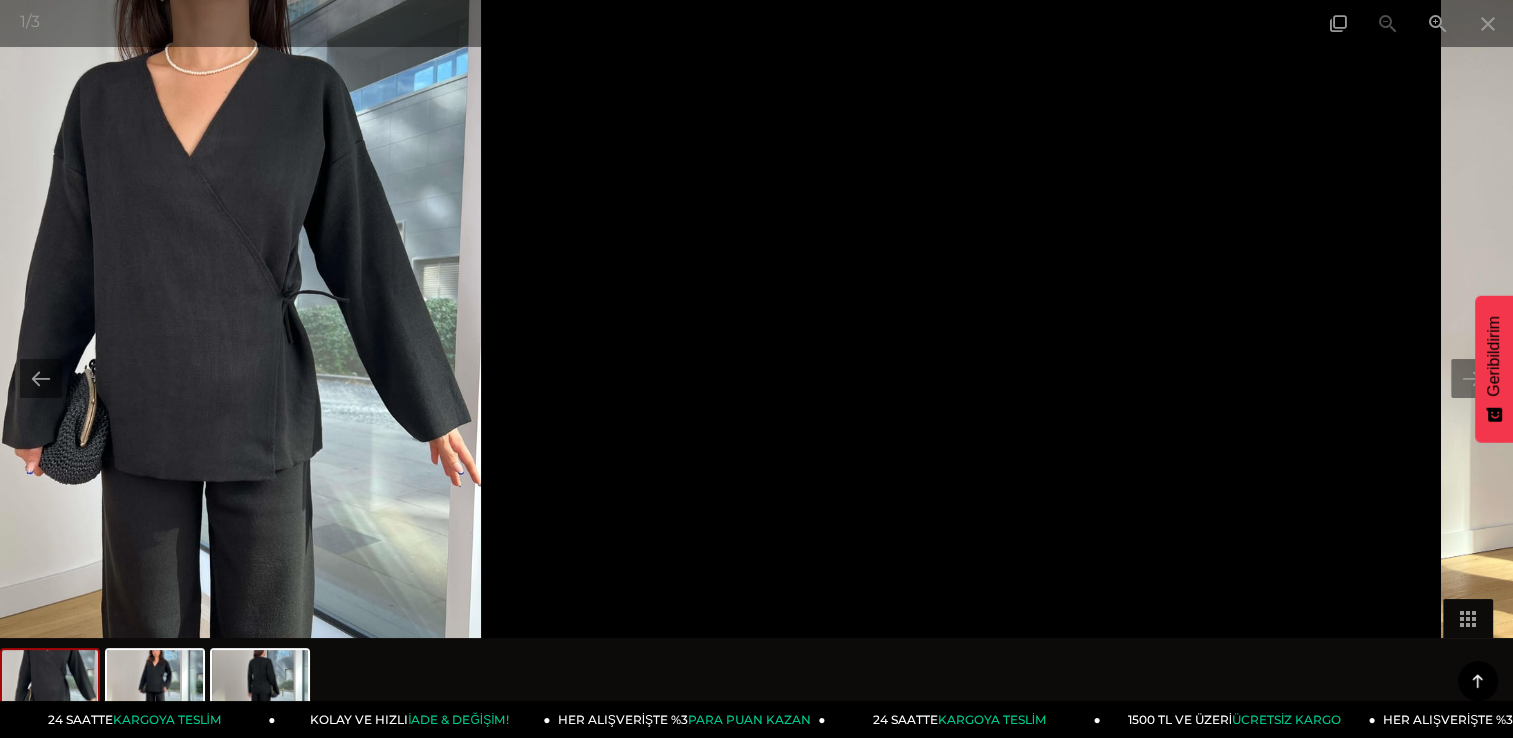 click at bounding box center [157, 688] 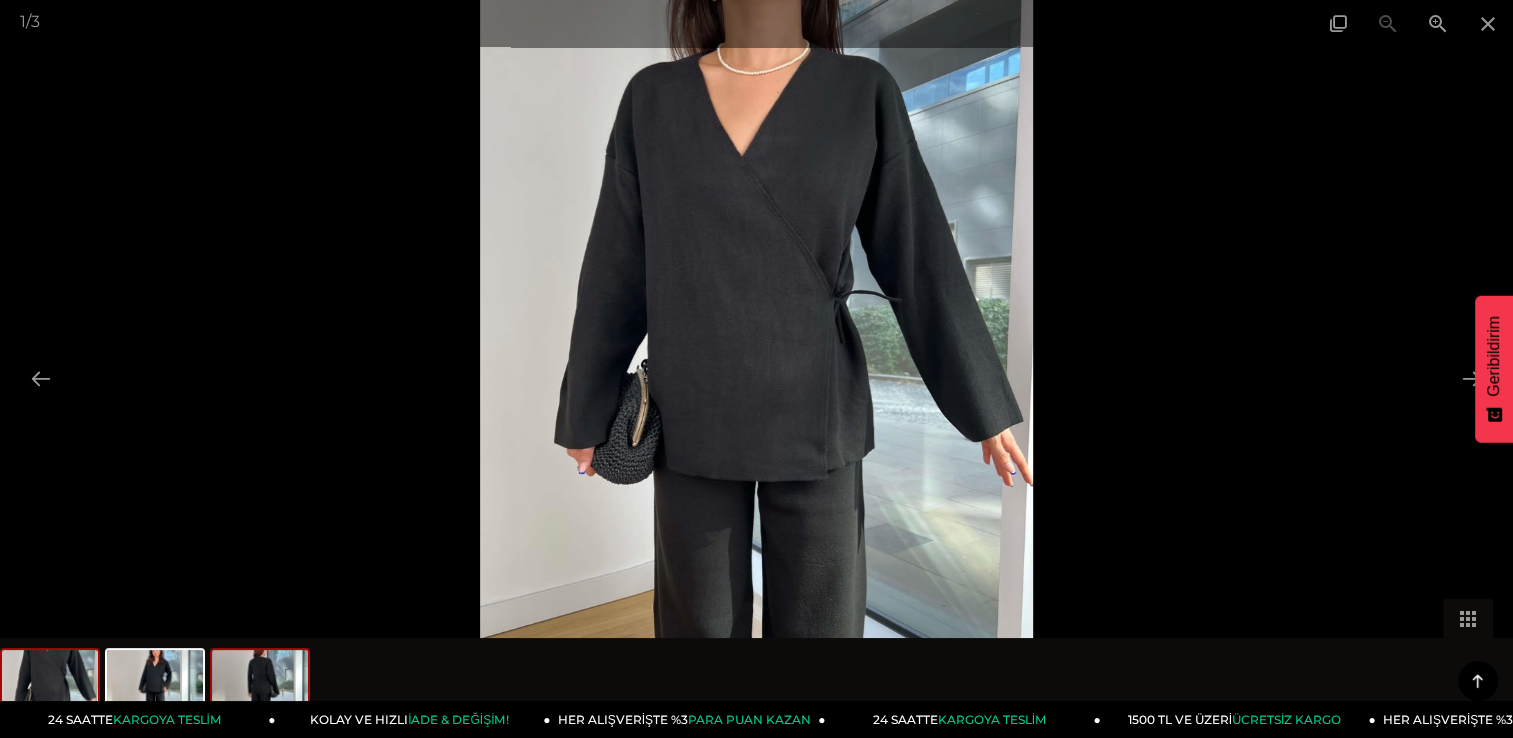 click at bounding box center [260, 688] 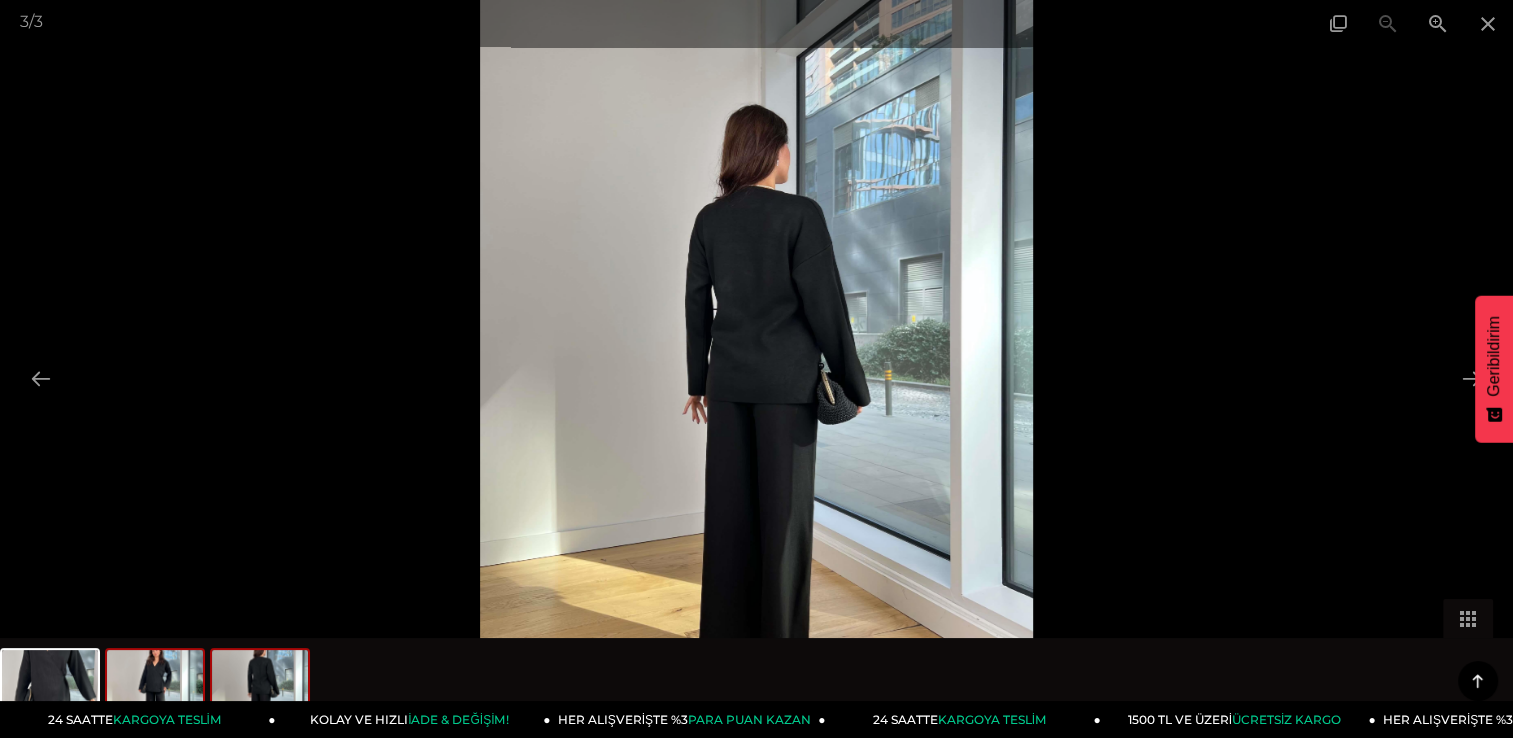 click at bounding box center [155, 688] 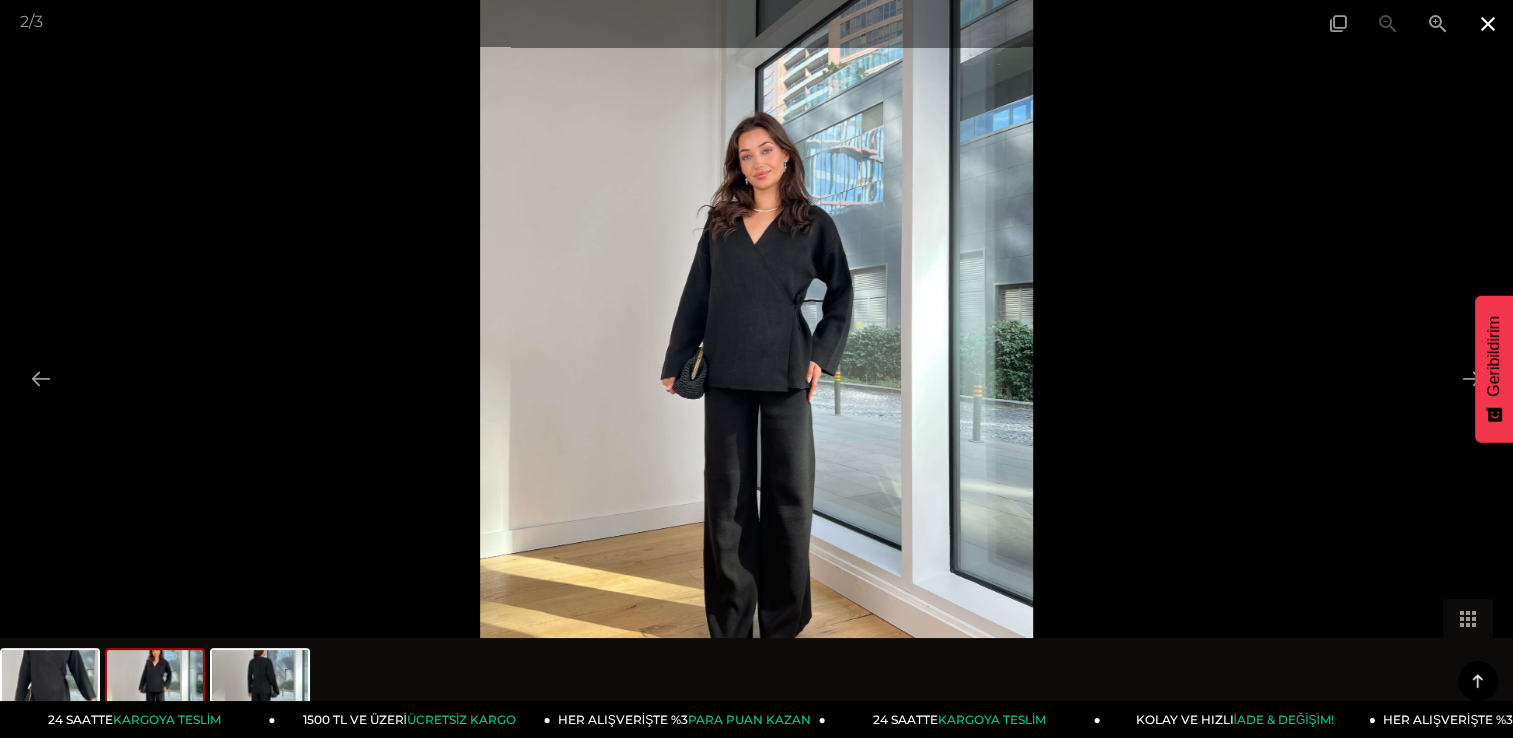 click at bounding box center (1488, 23) 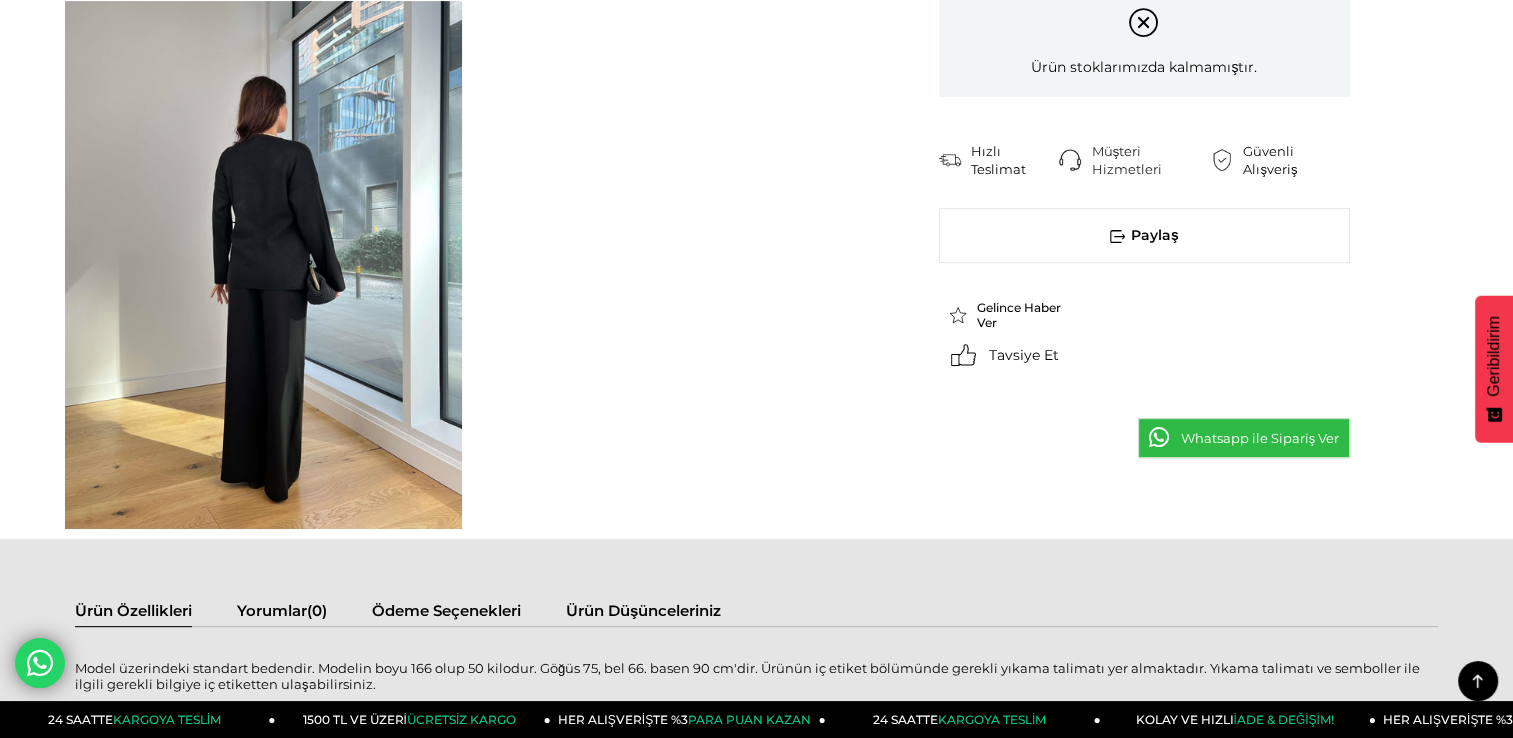 scroll, scrollTop: 500, scrollLeft: 0, axis: vertical 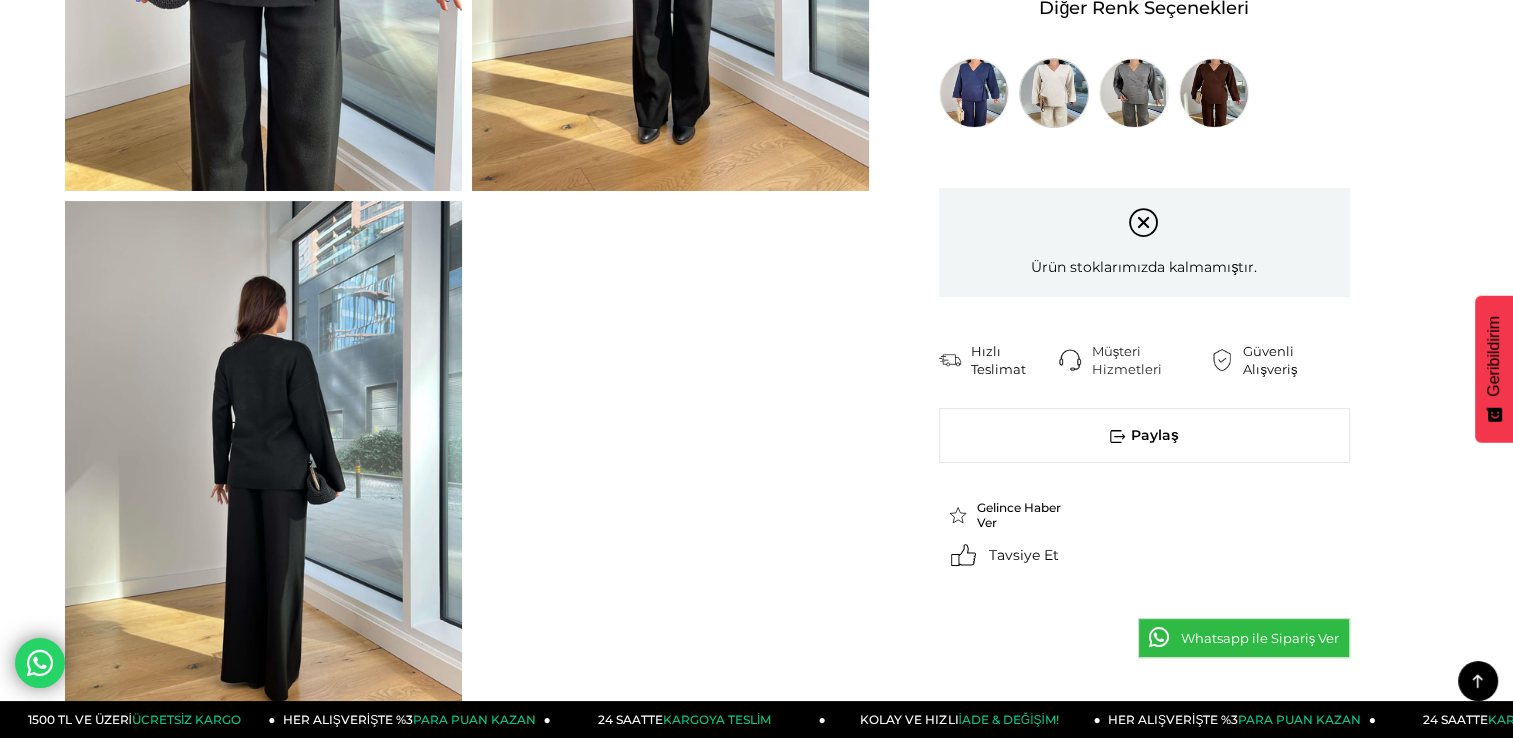 click at bounding box center [1054, 93] 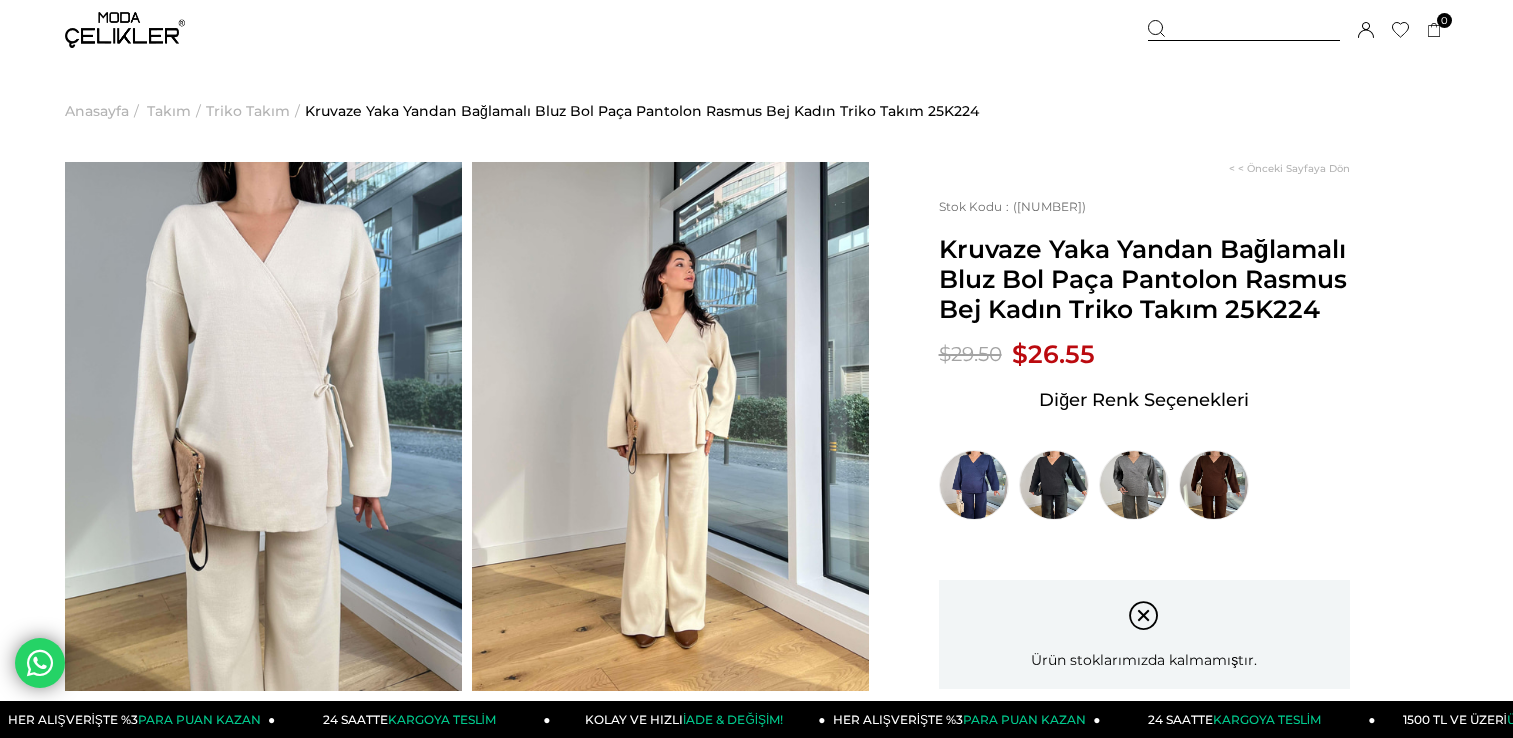 scroll, scrollTop: 0, scrollLeft: 0, axis: both 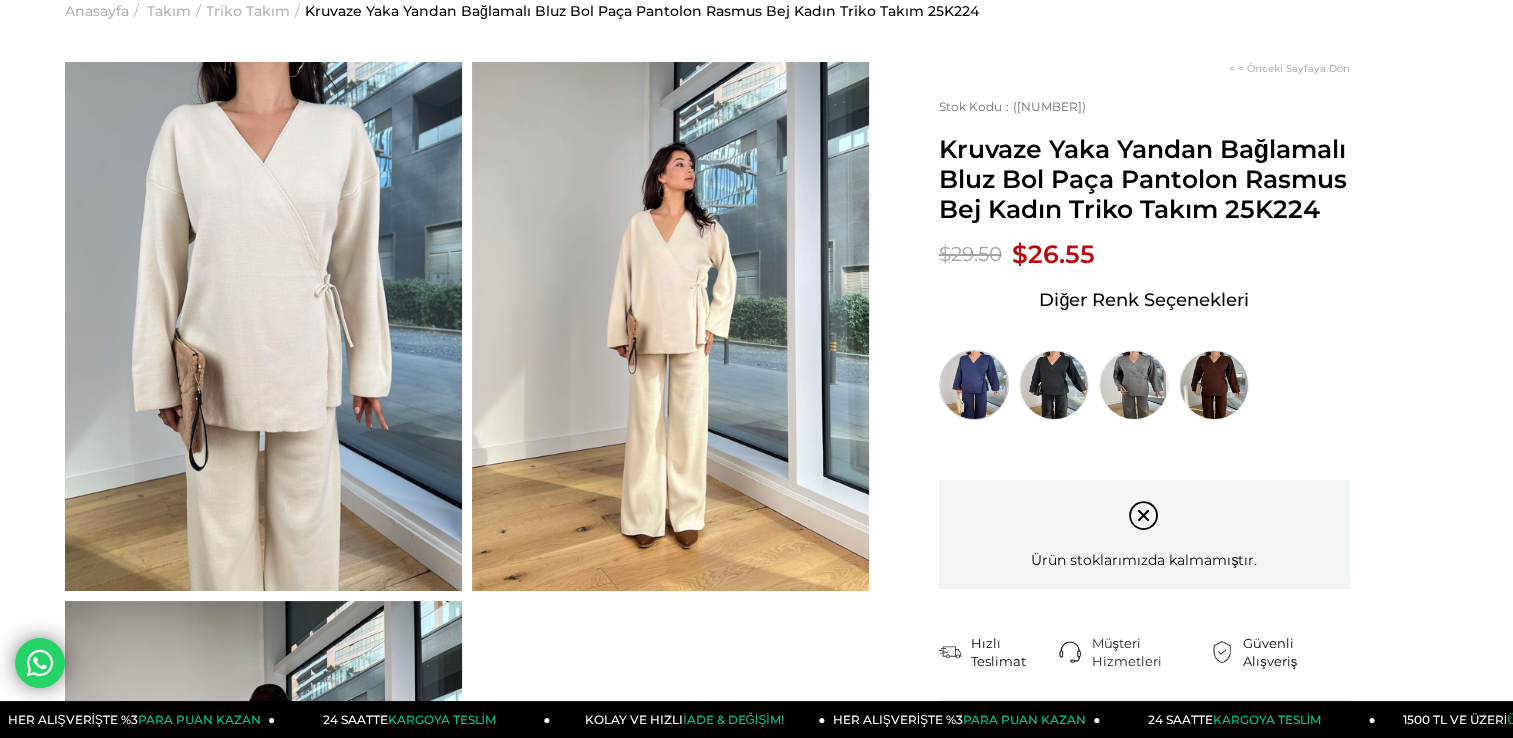 click at bounding box center [974, 385] 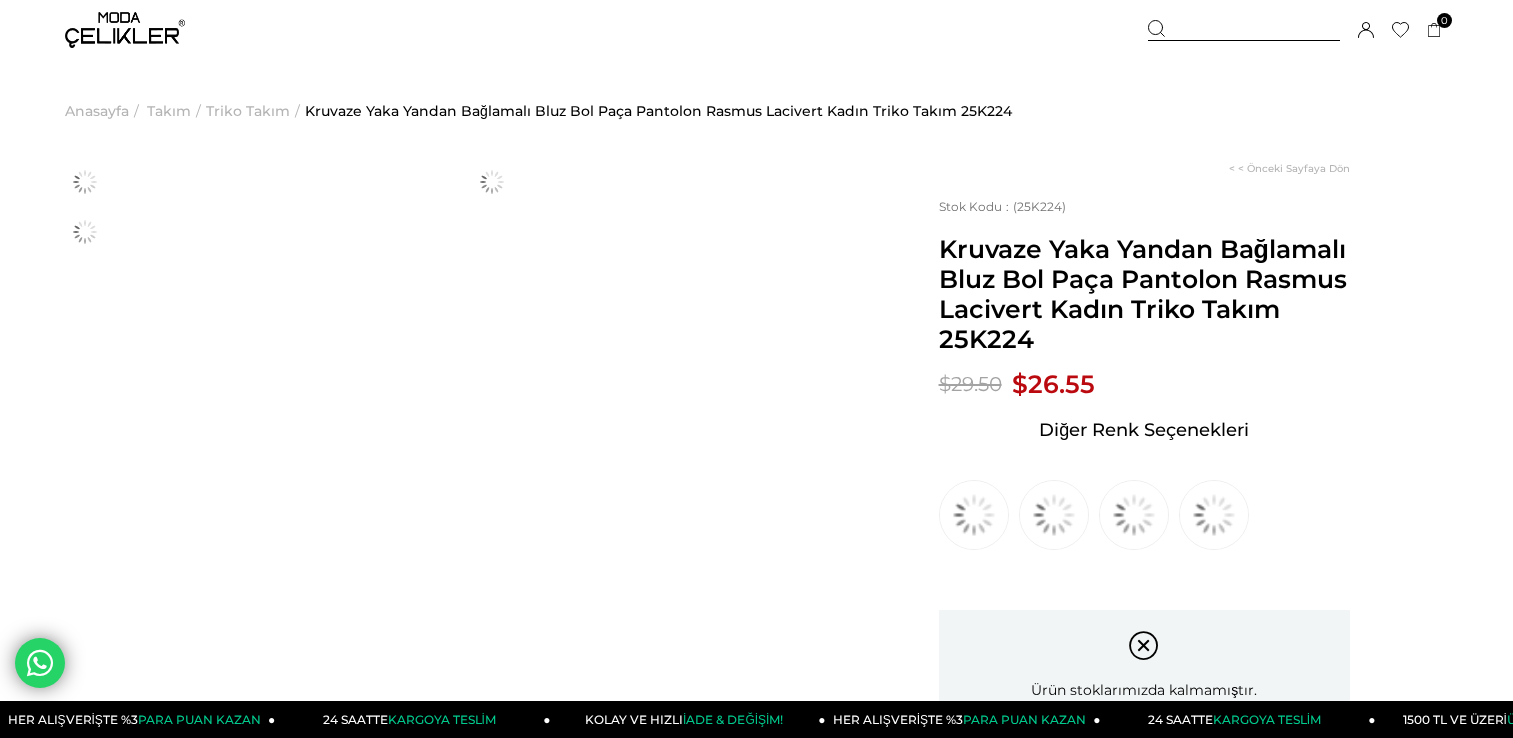 scroll, scrollTop: 0, scrollLeft: 0, axis: both 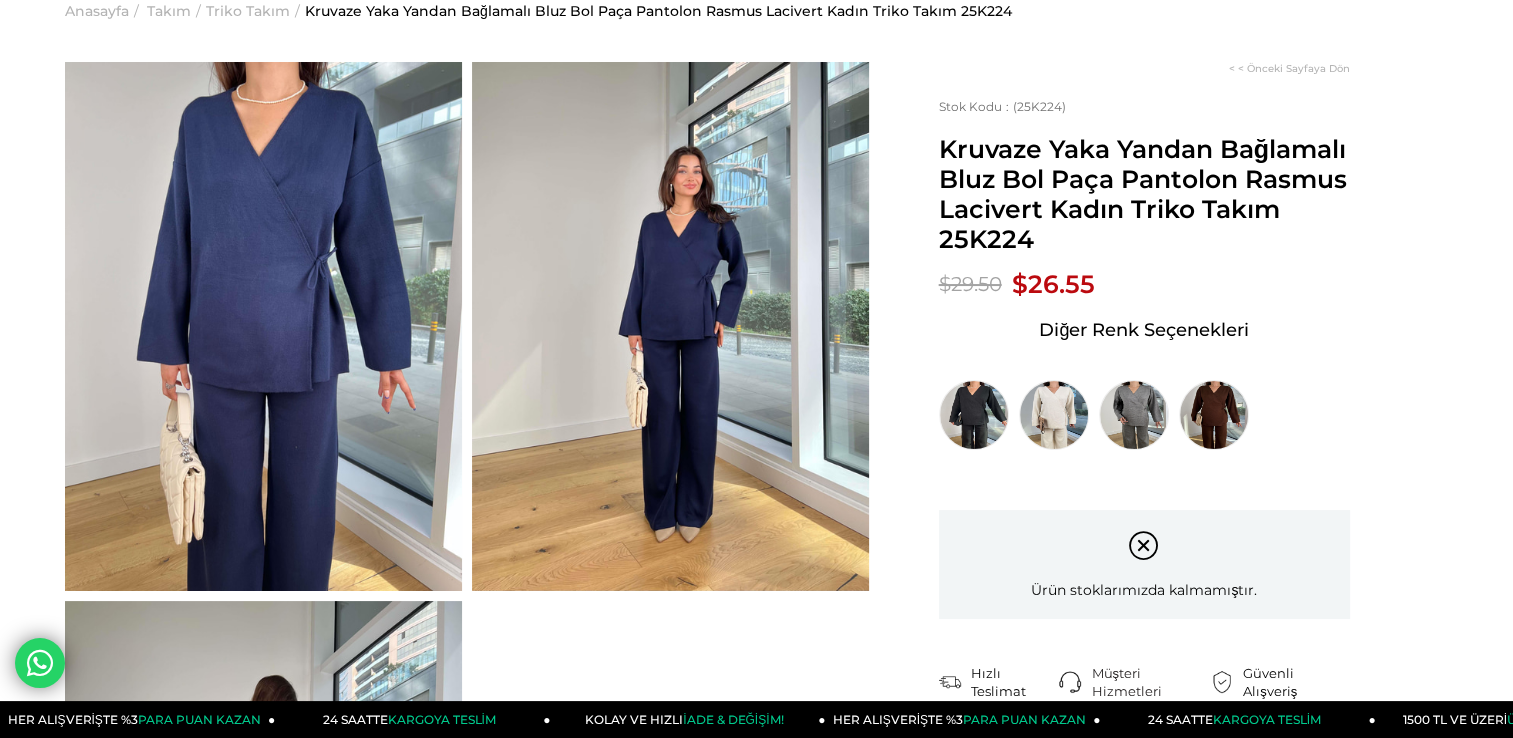 click at bounding box center (263, 326) 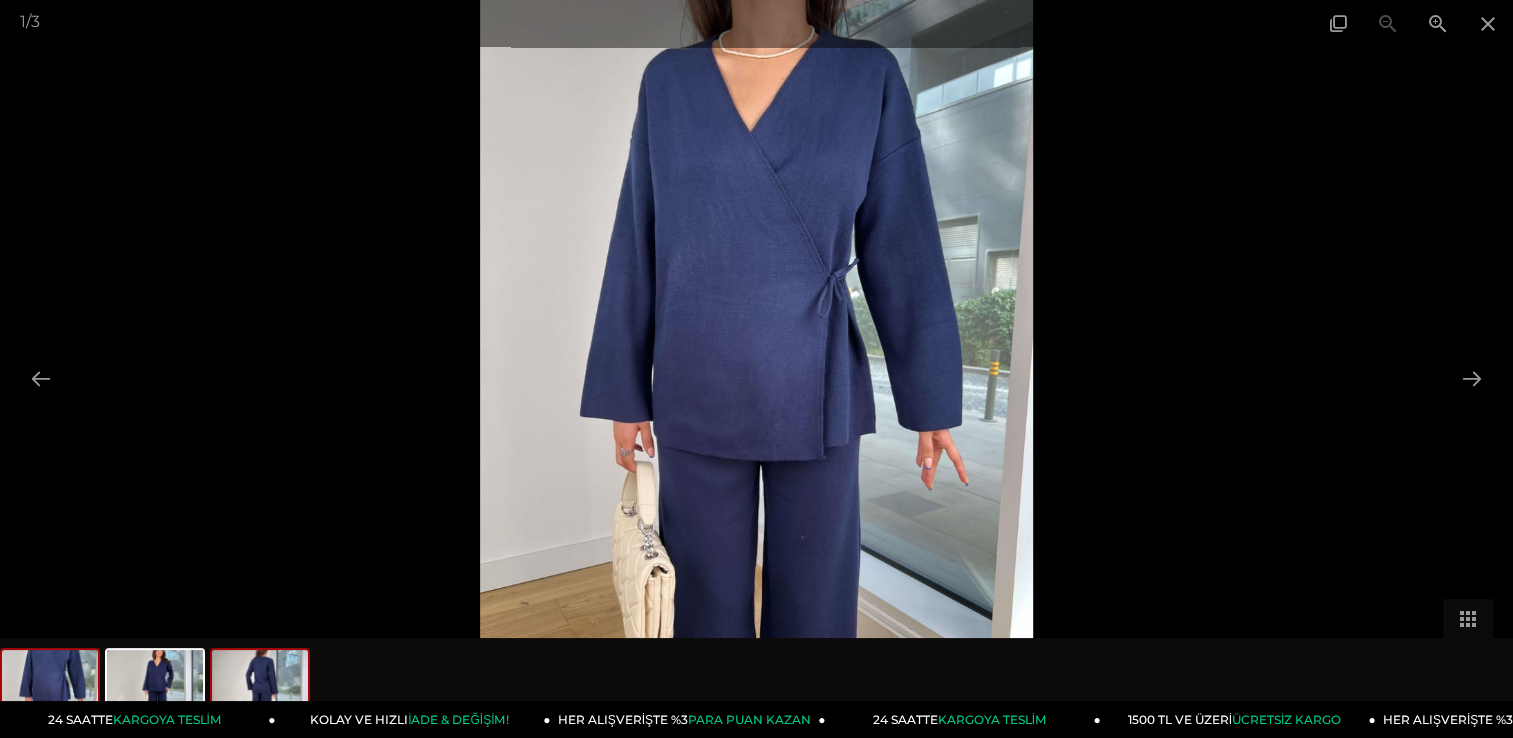 click at bounding box center [260, 688] 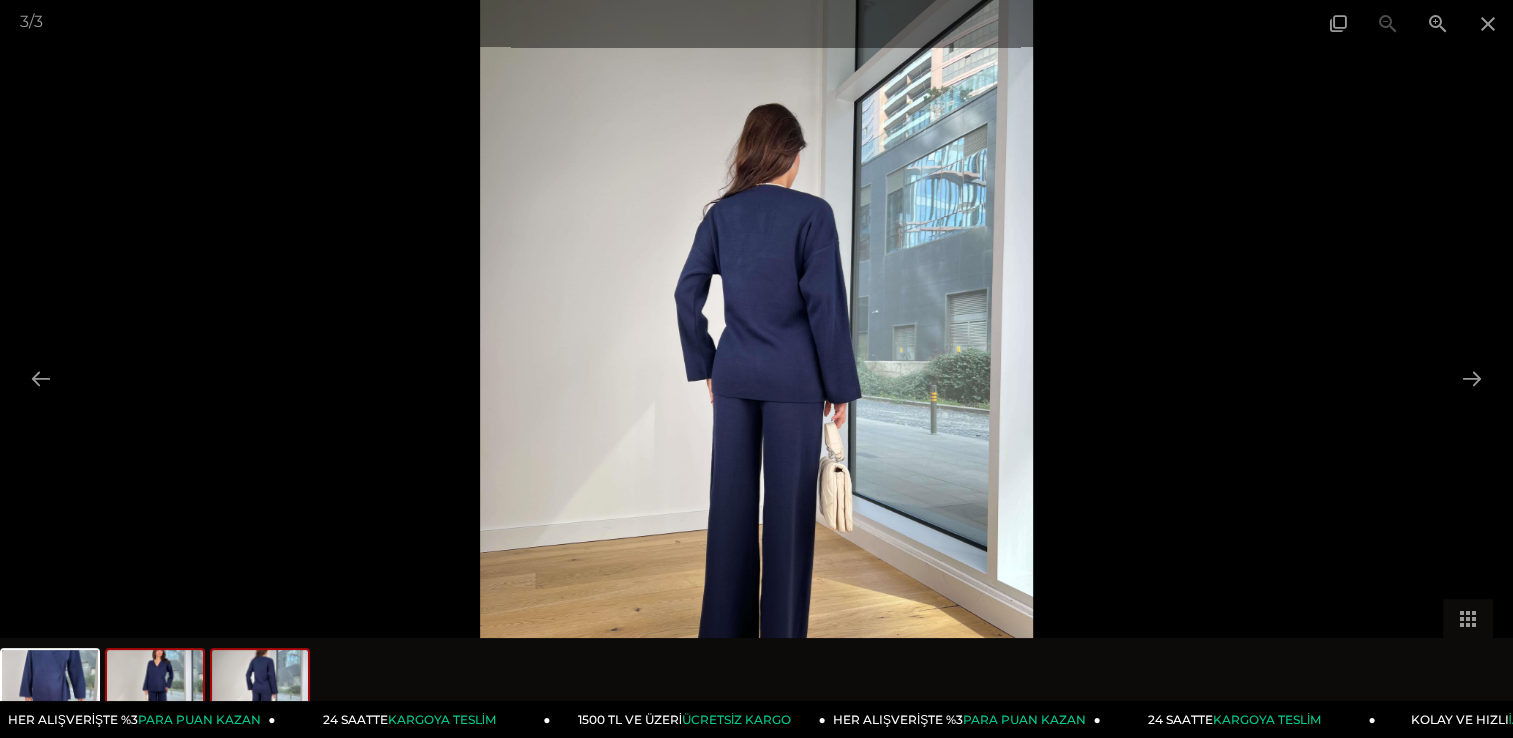 click at bounding box center (155, 688) 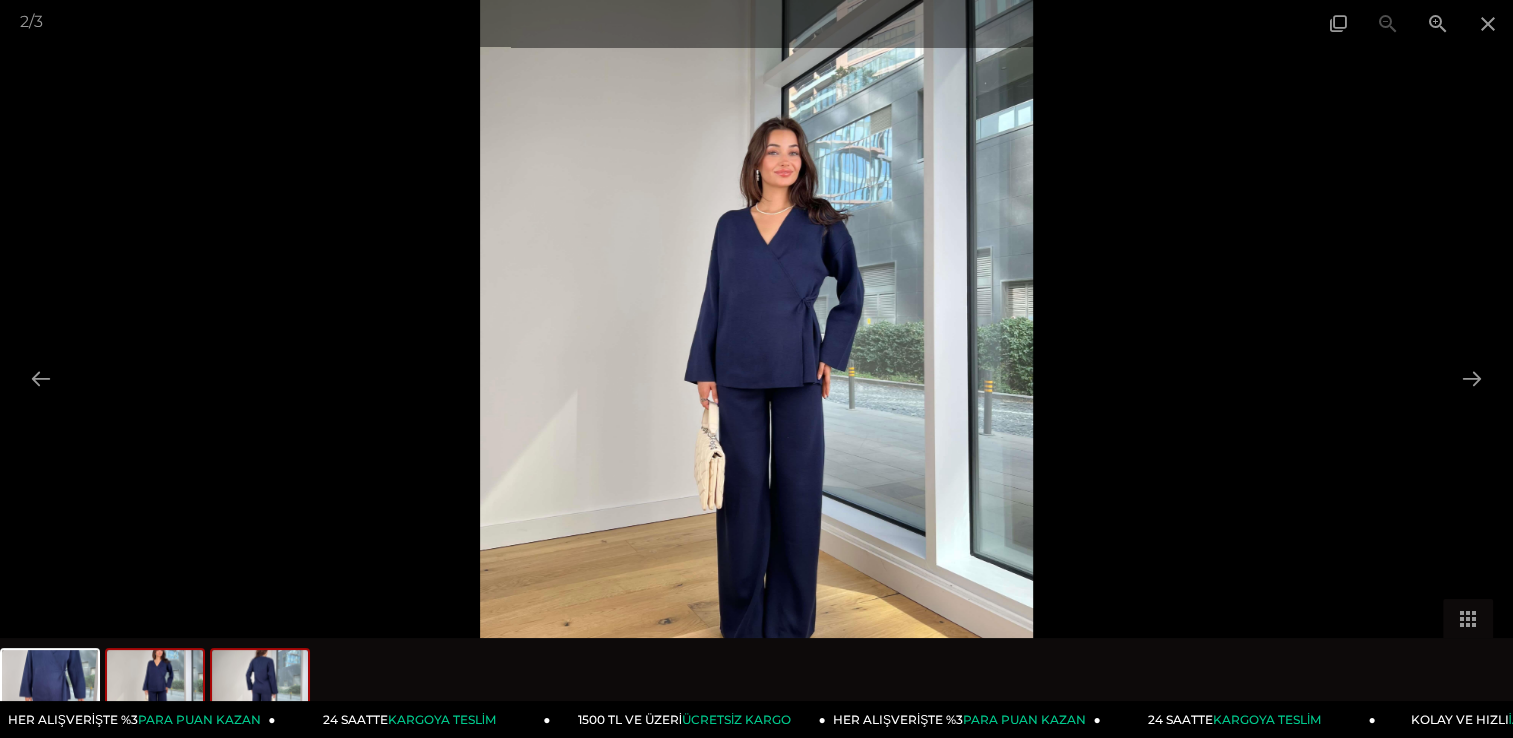click at bounding box center [260, 688] 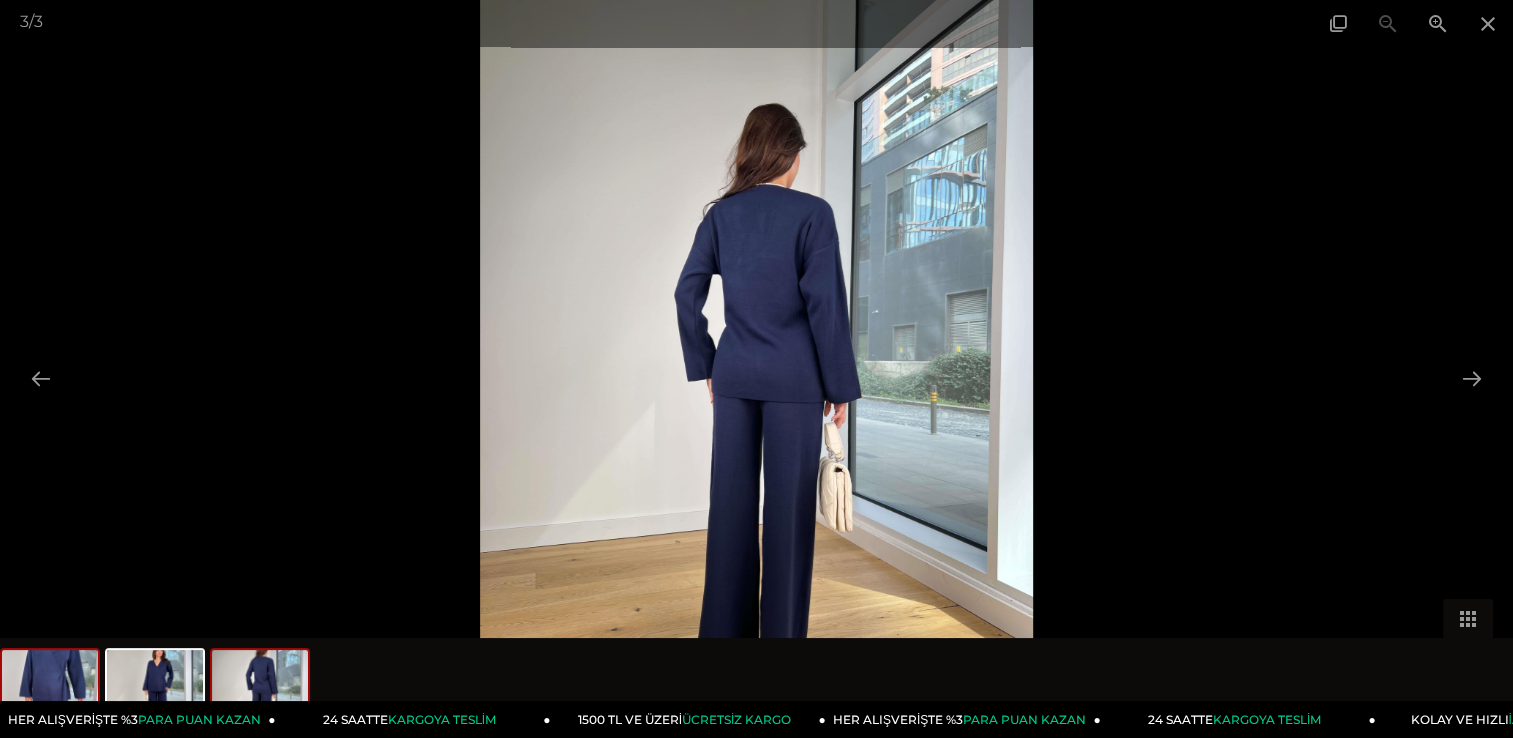 click at bounding box center (50, 688) 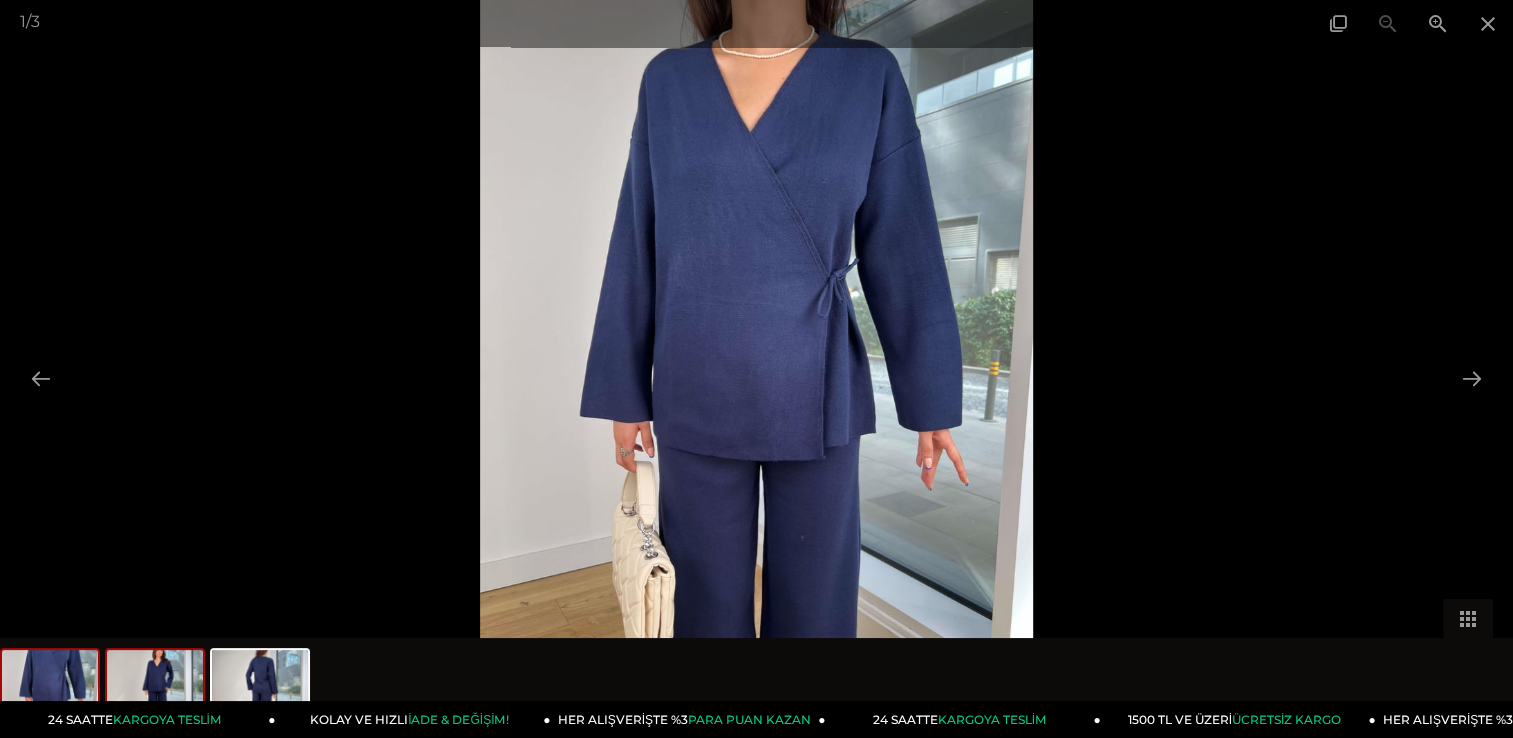 click at bounding box center [155, 688] 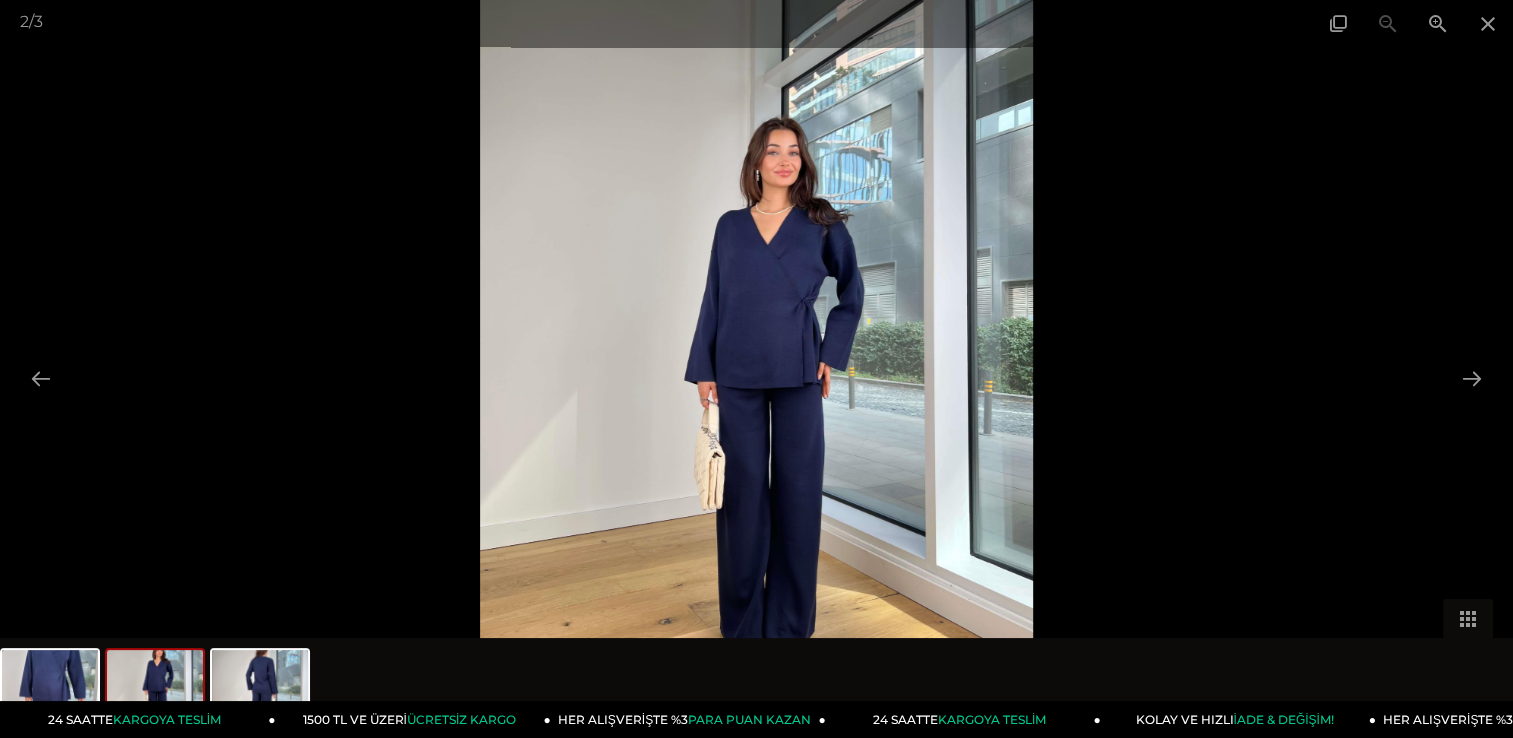 click at bounding box center [756, 369] 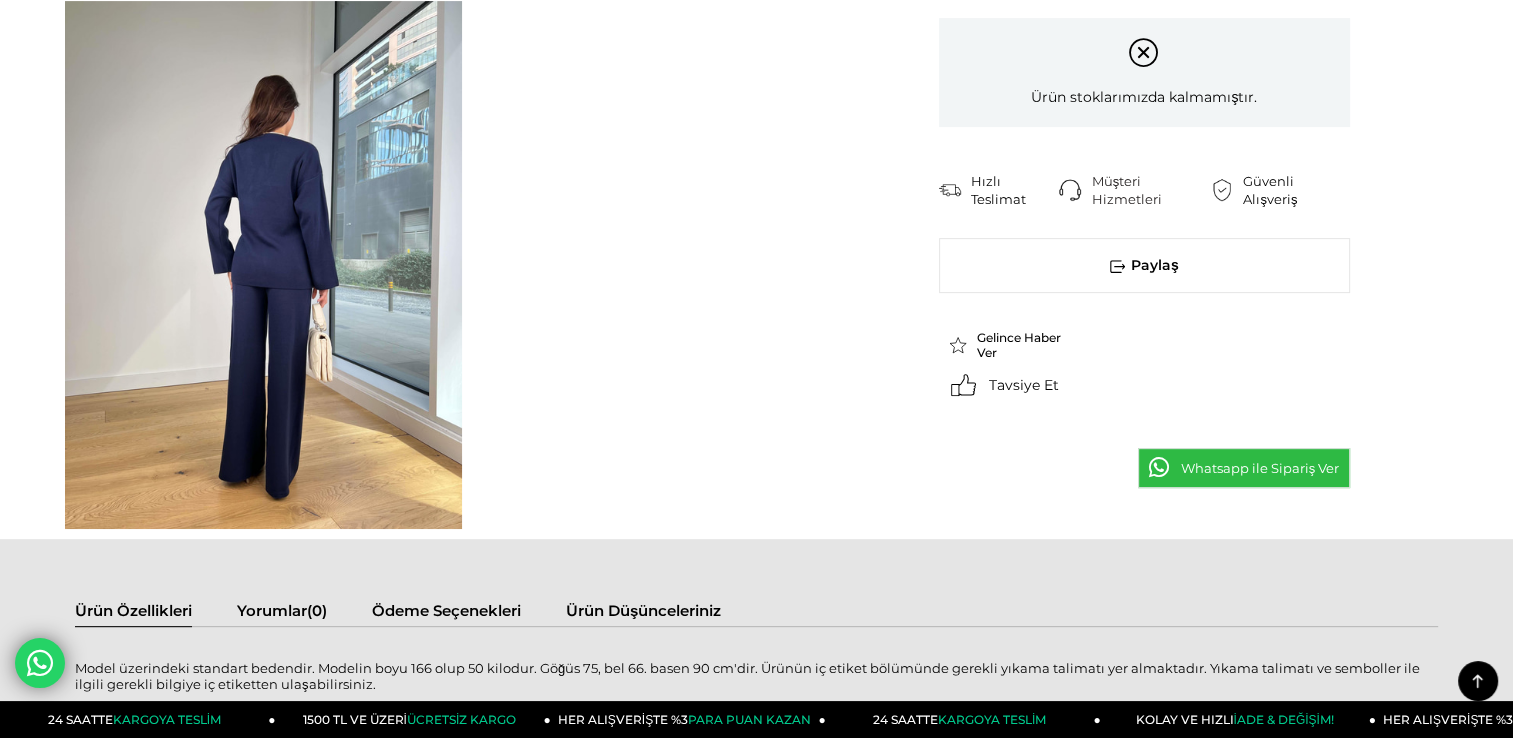 click at bounding box center [467, 0] 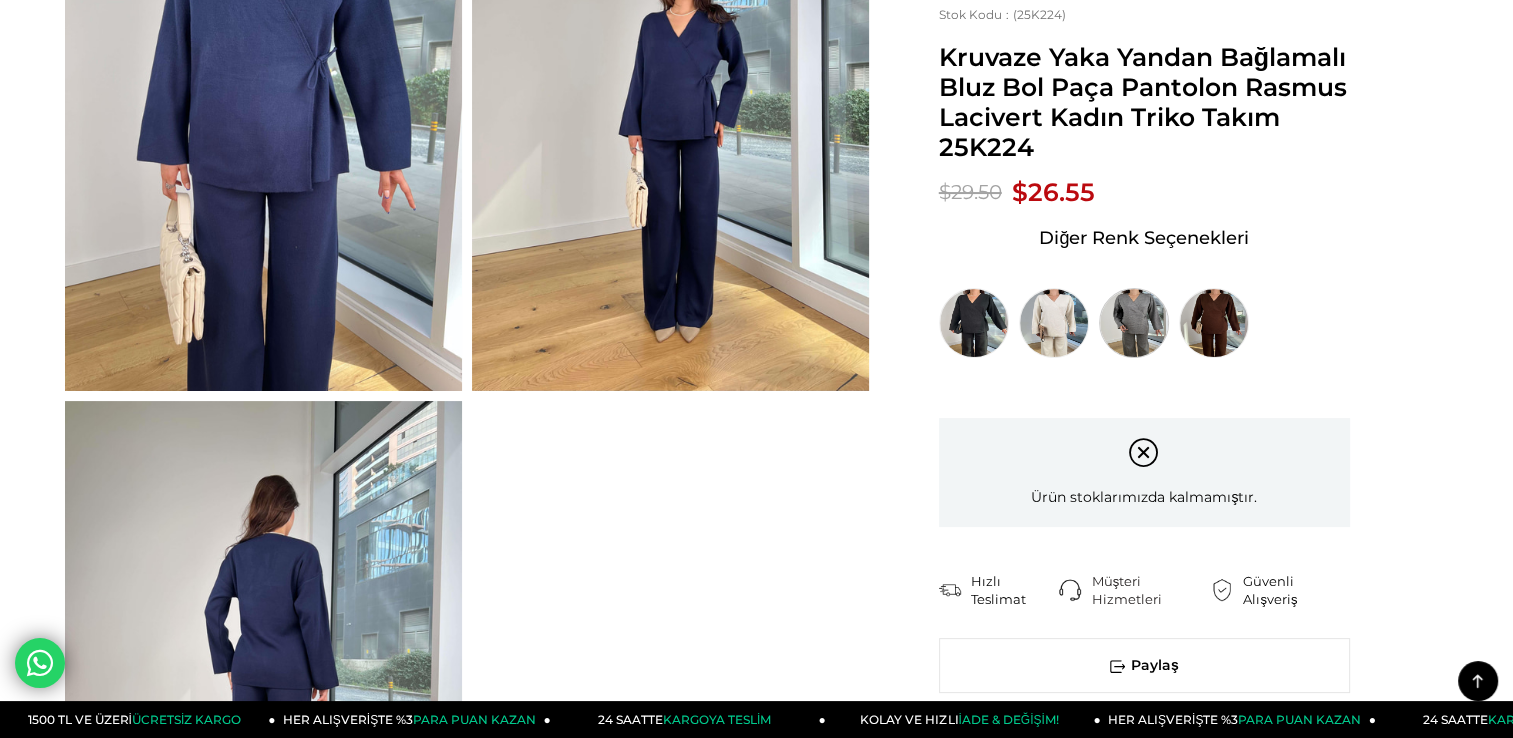 click at bounding box center (1134, 323) 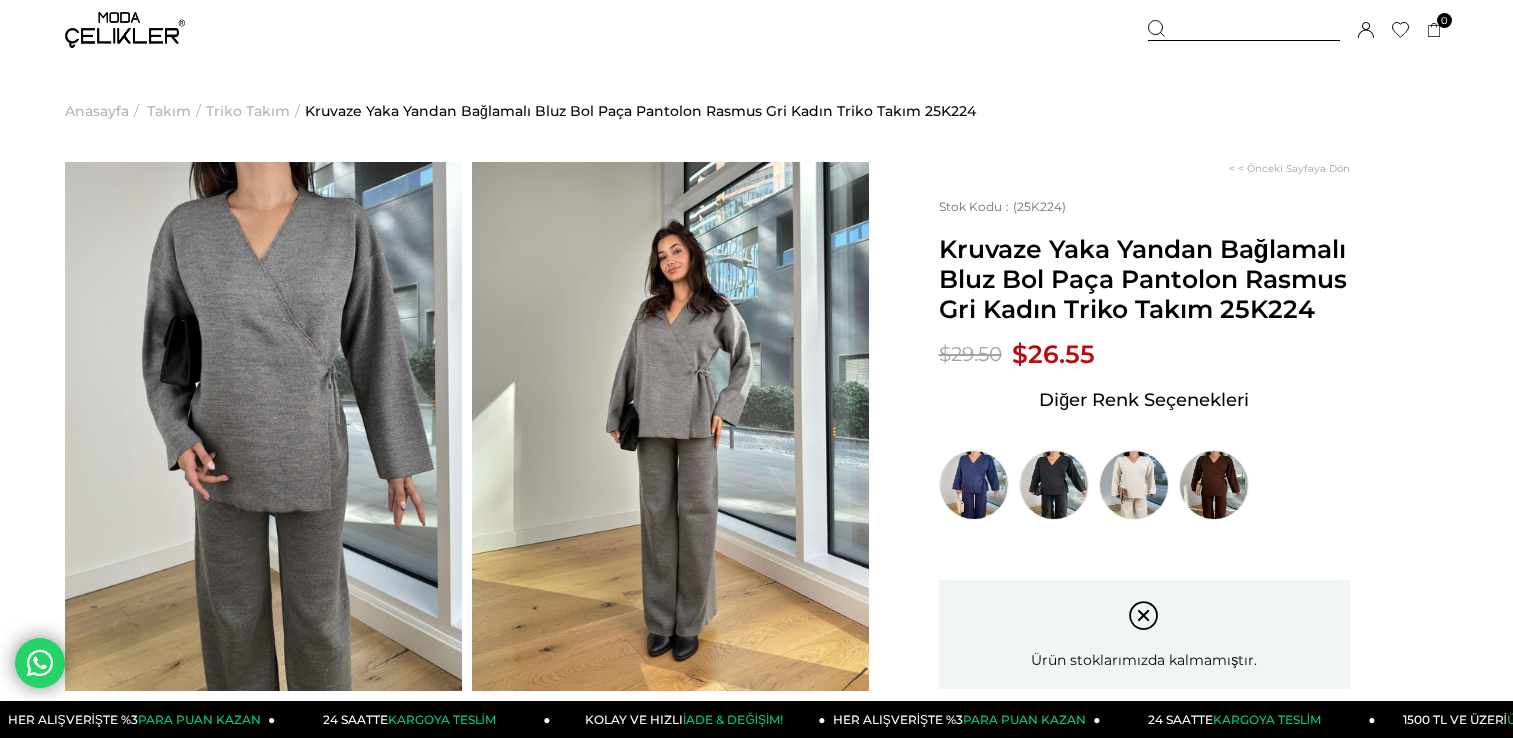 scroll, scrollTop: 0, scrollLeft: 0, axis: both 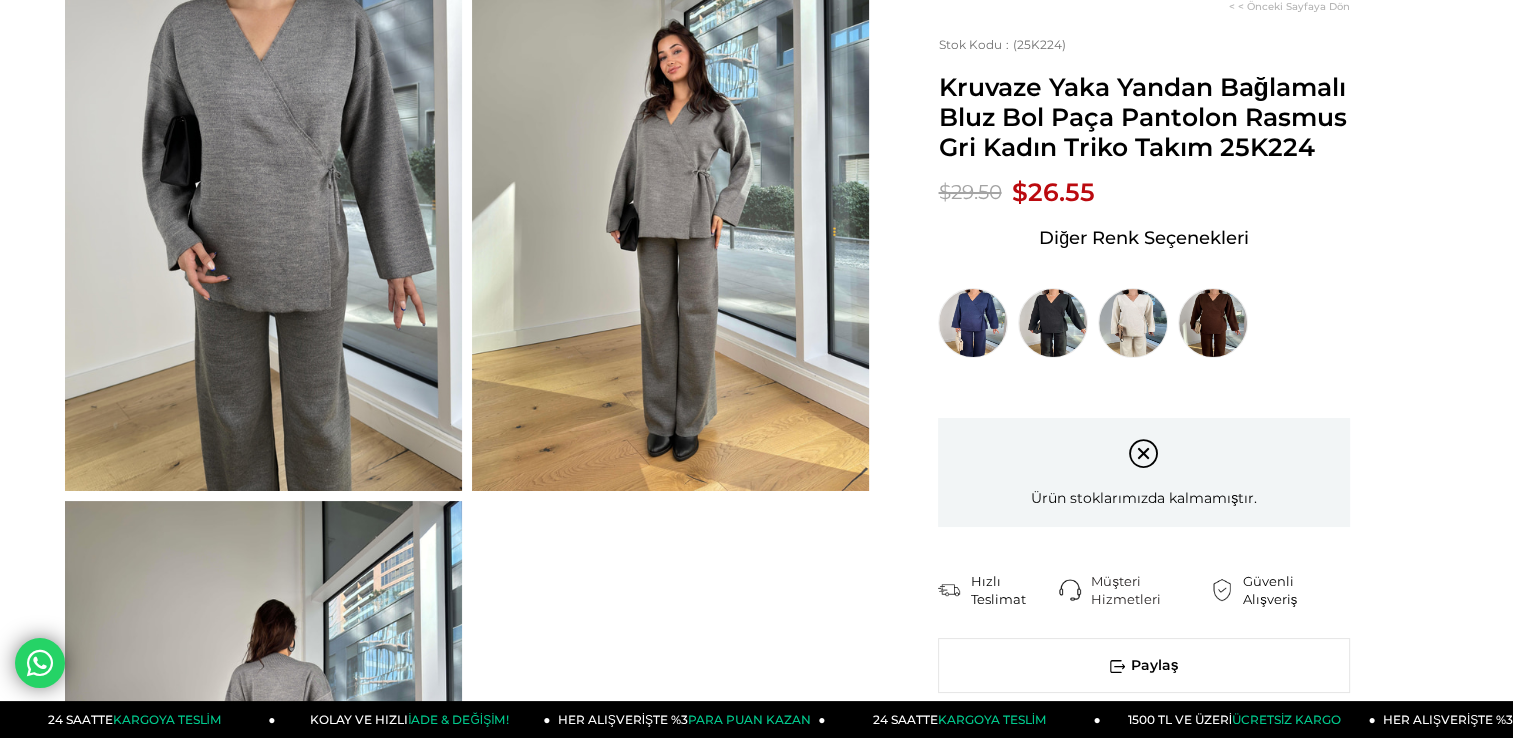 click at bounding box center [263, 226] 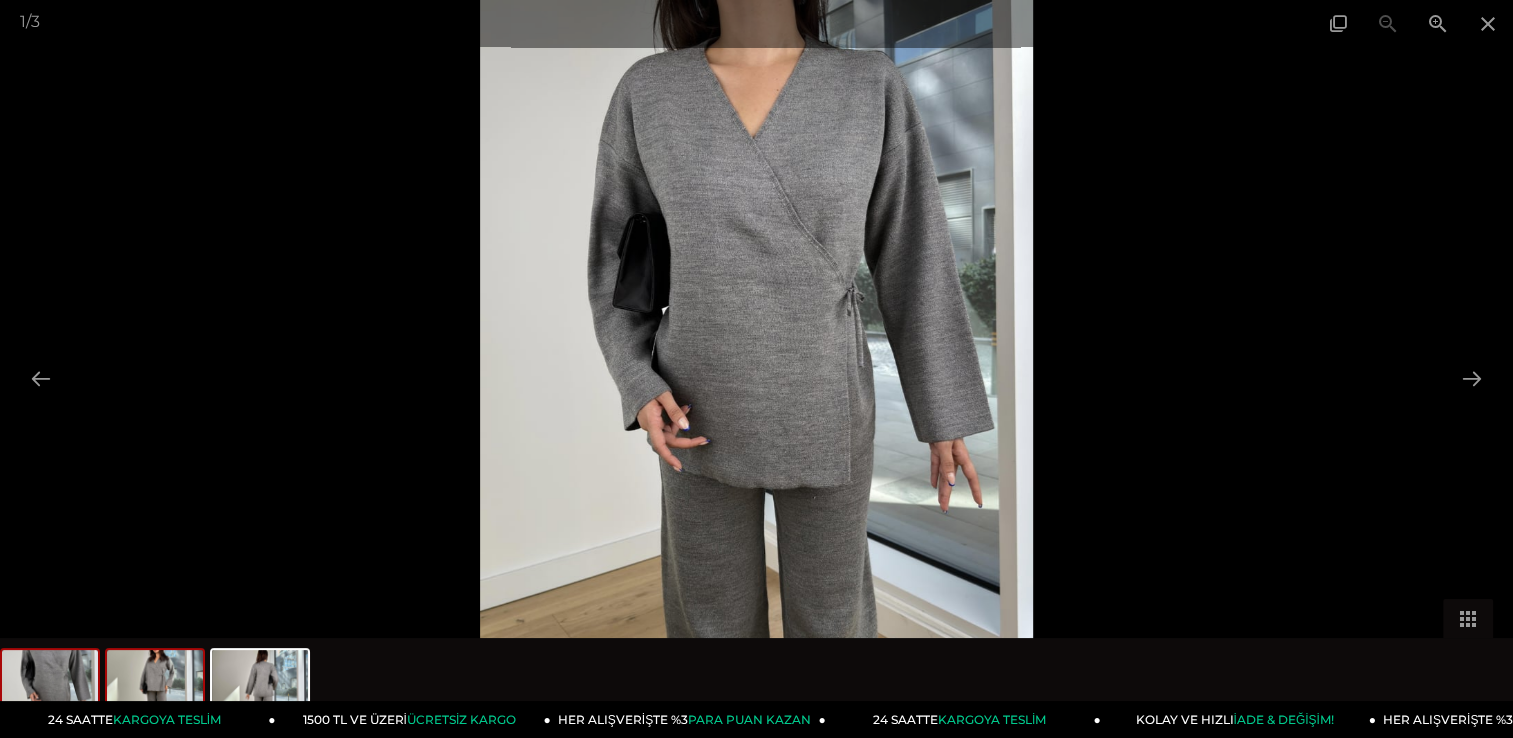 click at bounding box center (155, 688) 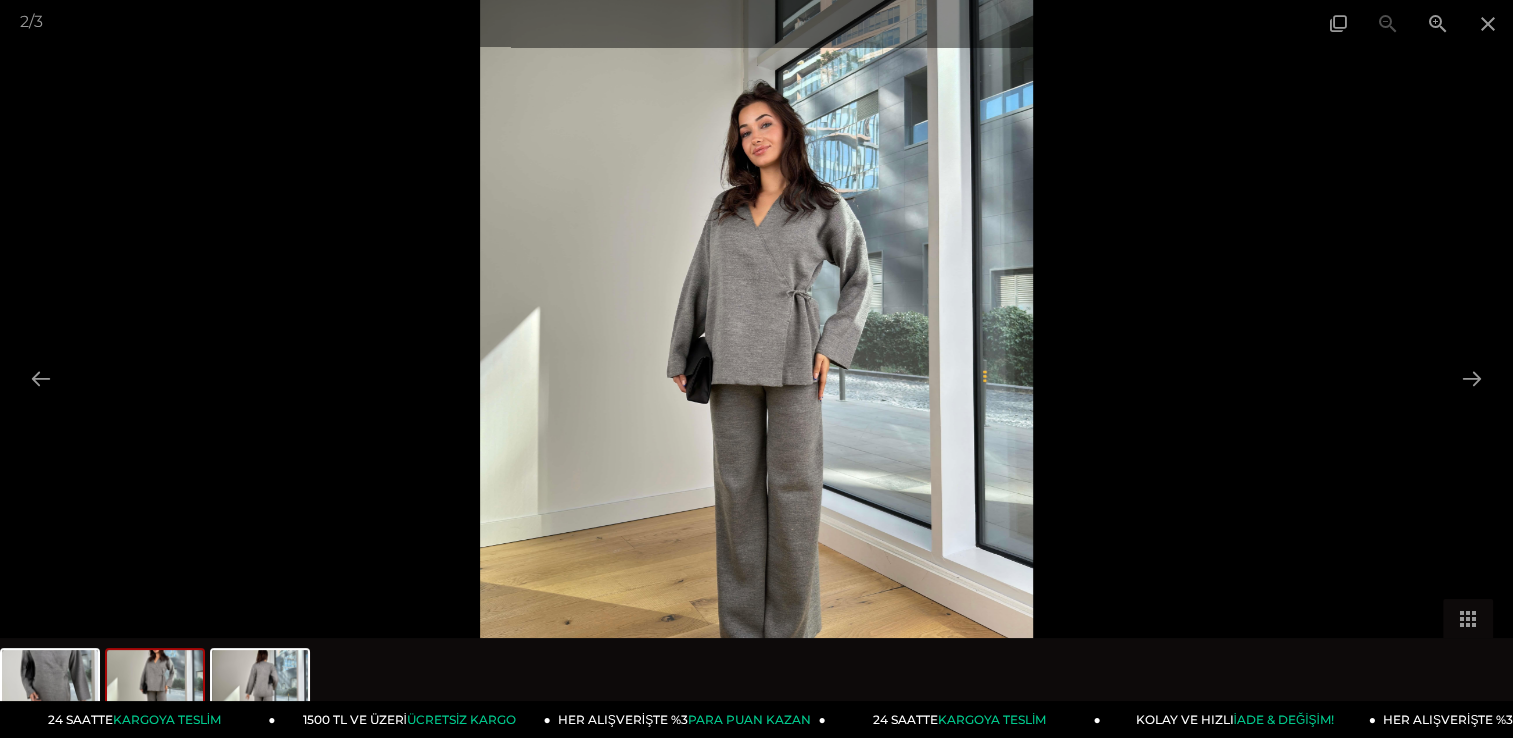 click at bounding box center [756, 369] 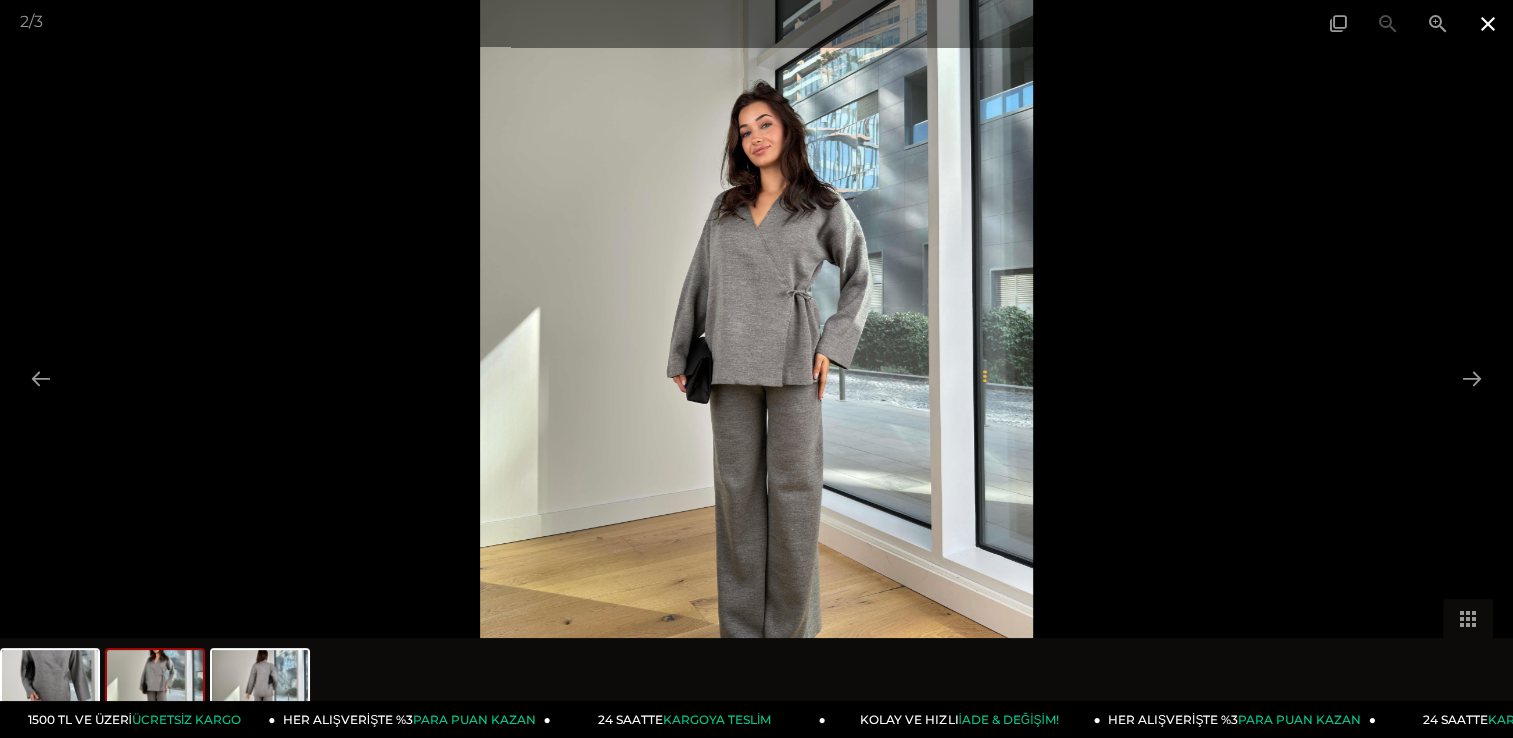 click at bounding box center (1488, 23) 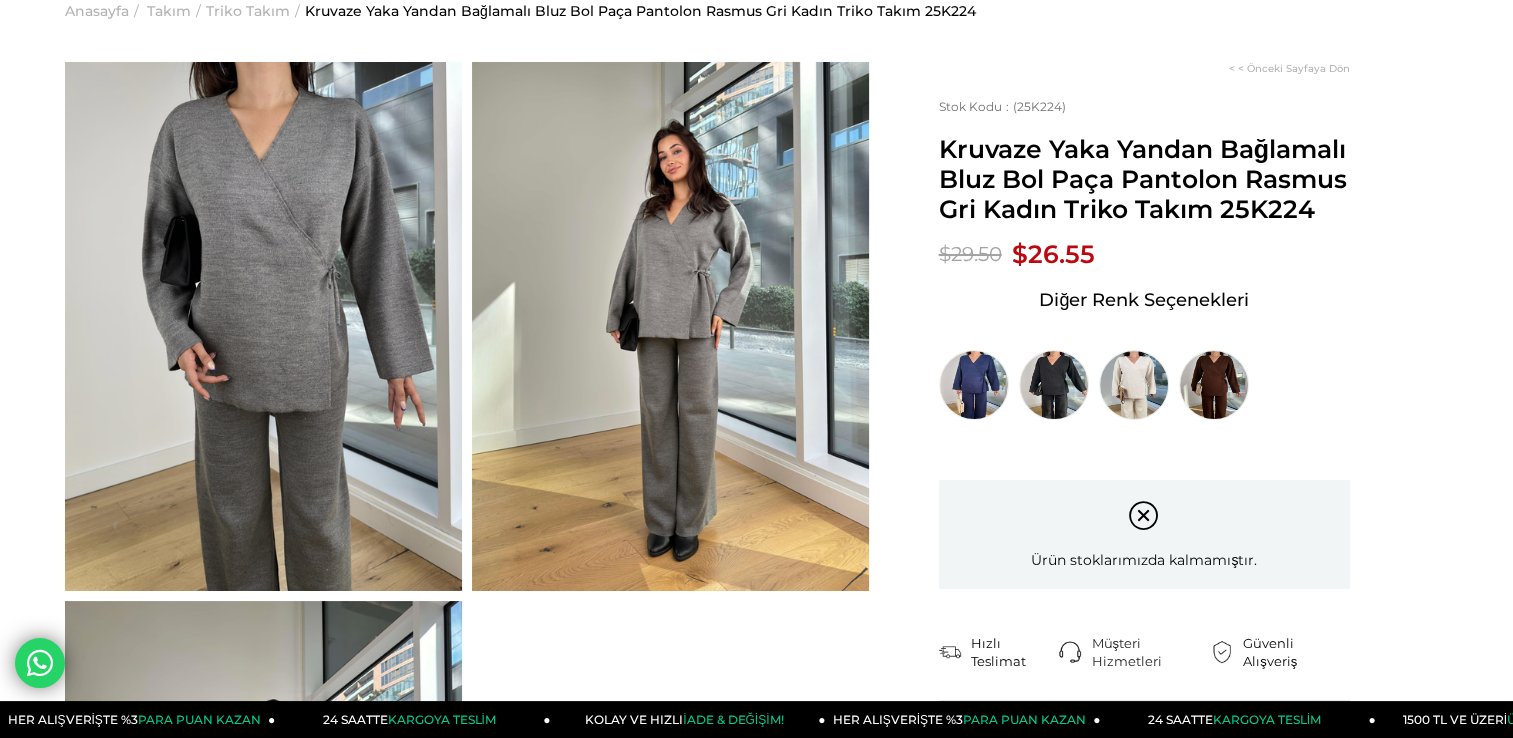 scroll, scrollTop: 0, scrollLeft: 0, axis: both 